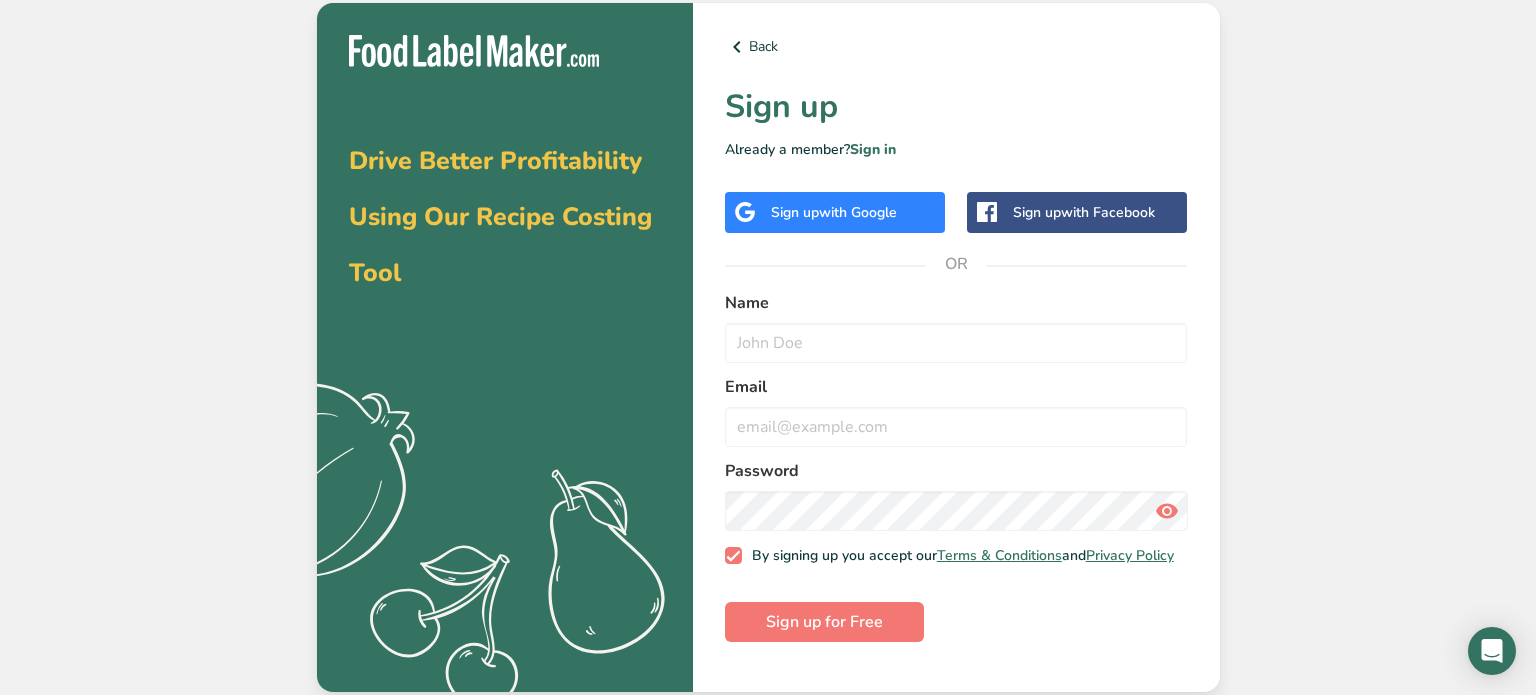 scroll, scrollTop: 0, scrollLeft: 0, axis: both 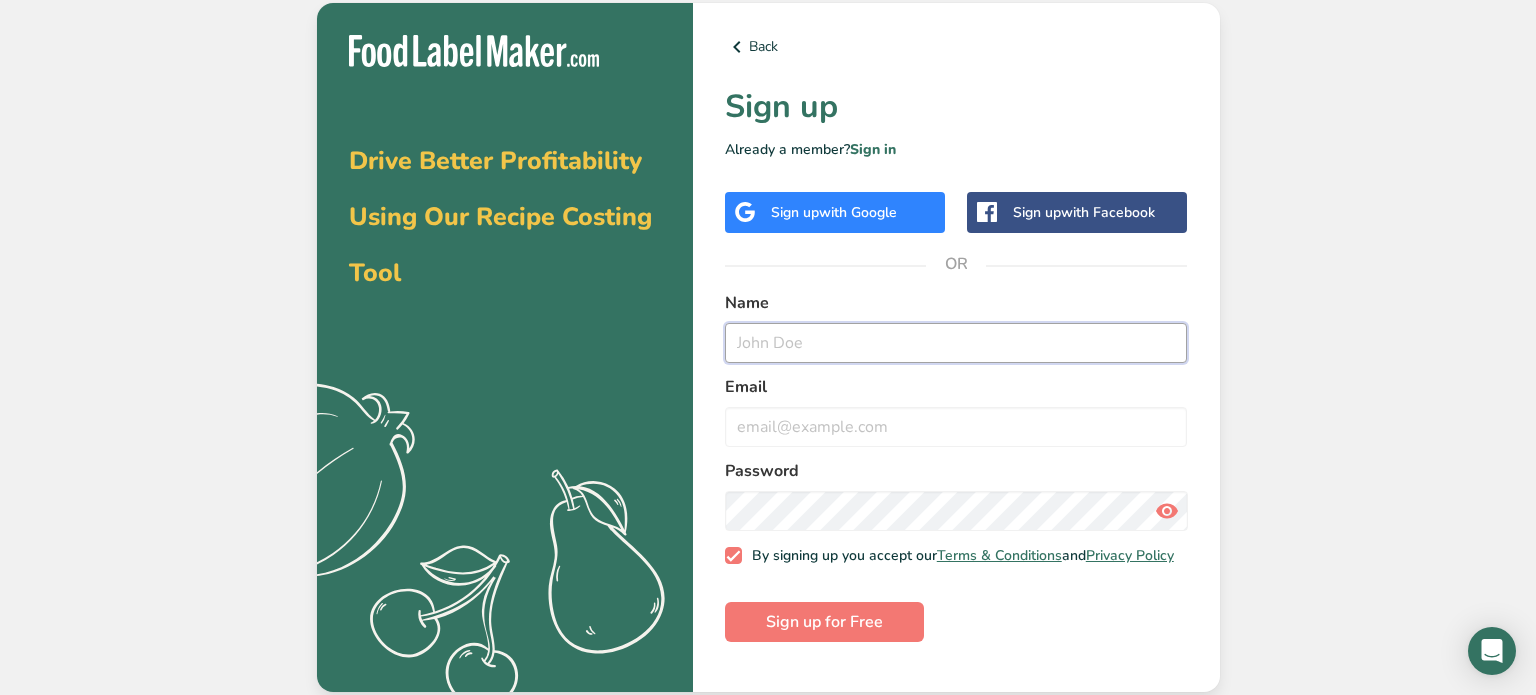 click at bounding box center (956, 343) 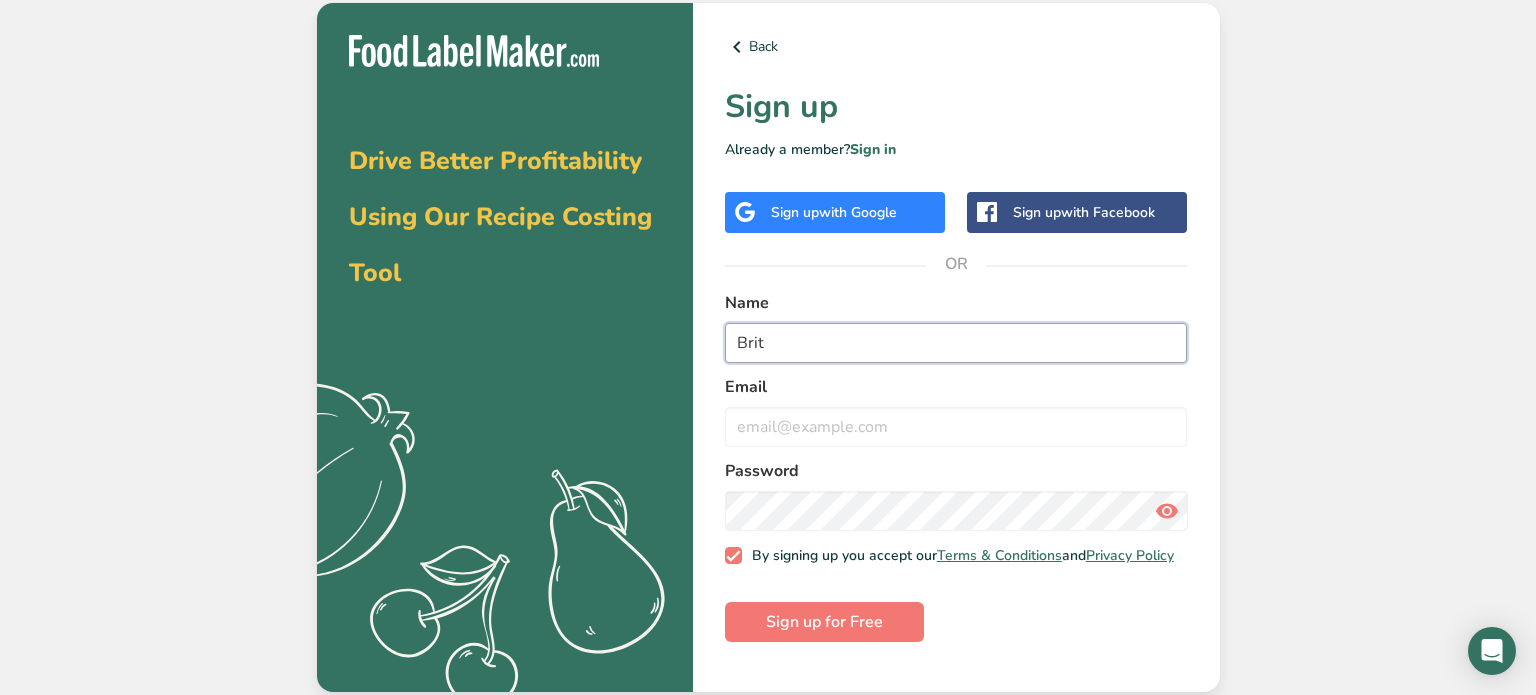 type on "Brit" 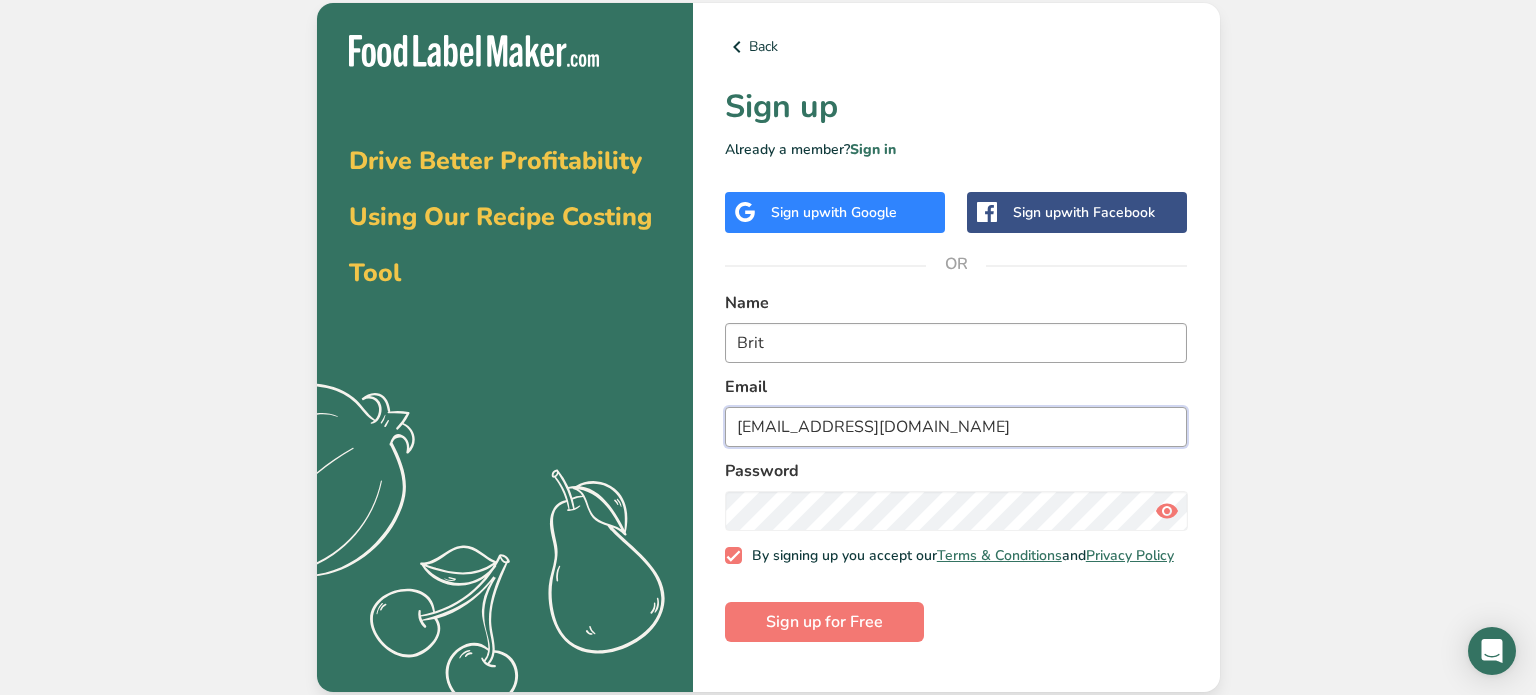 type on "[EMAIL_ADDRESS][DOMAIN_NAME]" 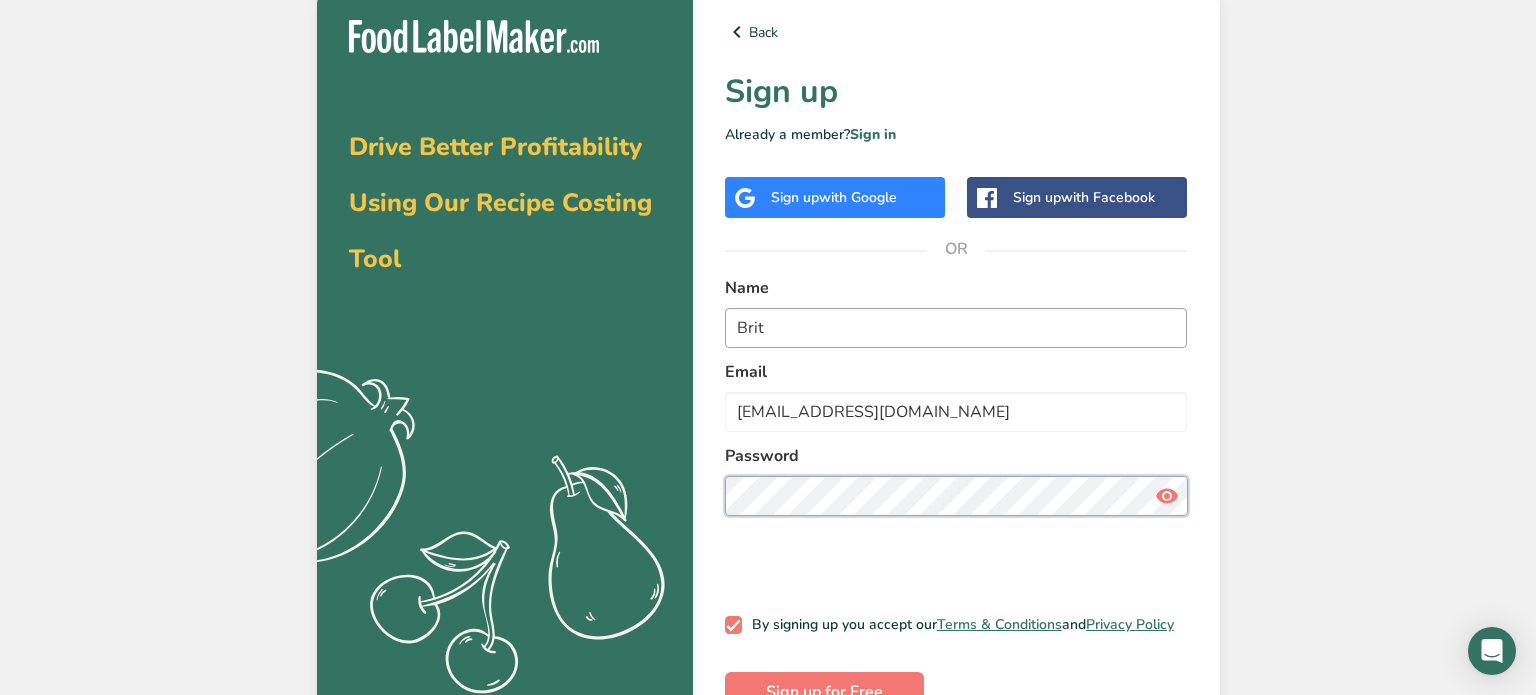 click on "Sign up for Free" at bounding box center [824, 692] 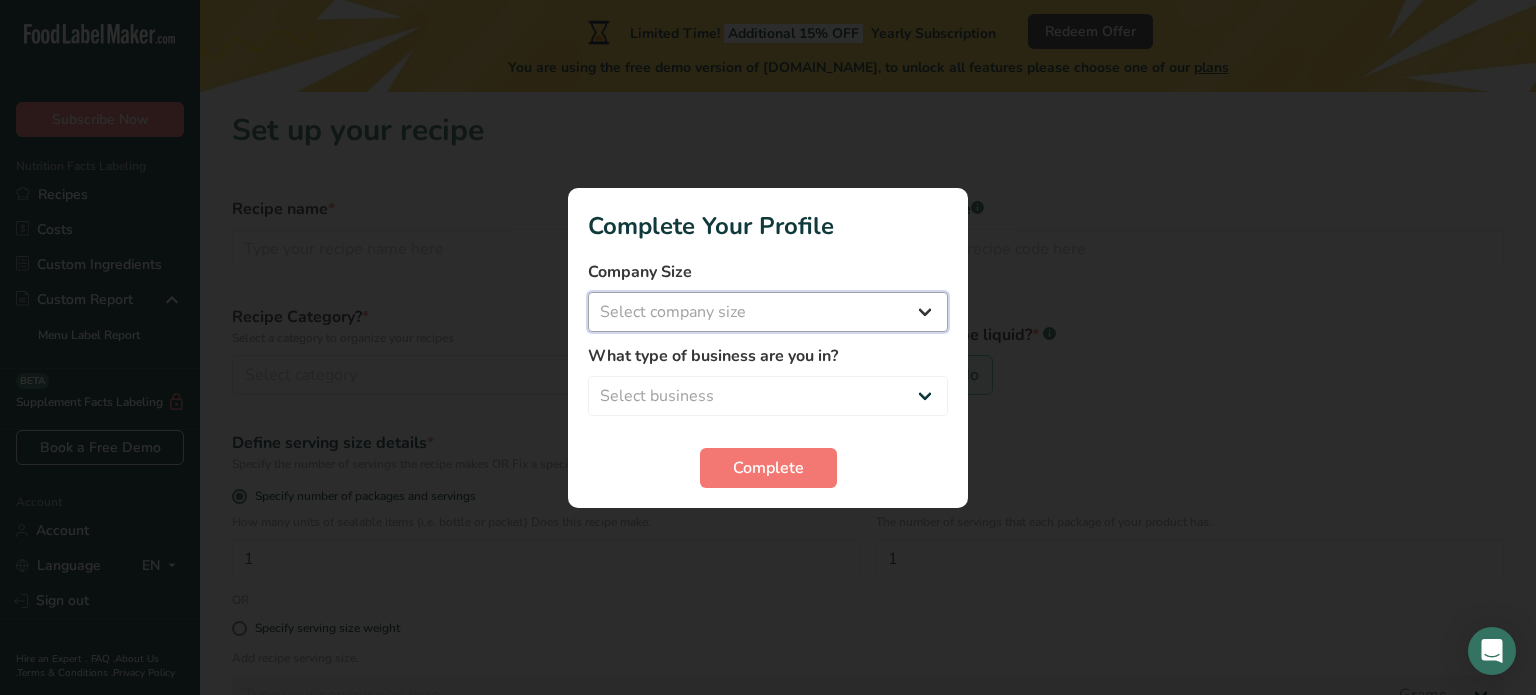 click on "Select company size
Fewer than 10 Employees
10 to 50 Employees
51 to 500 Employees
Over 500 Employees" at bounding box center (768, 312) 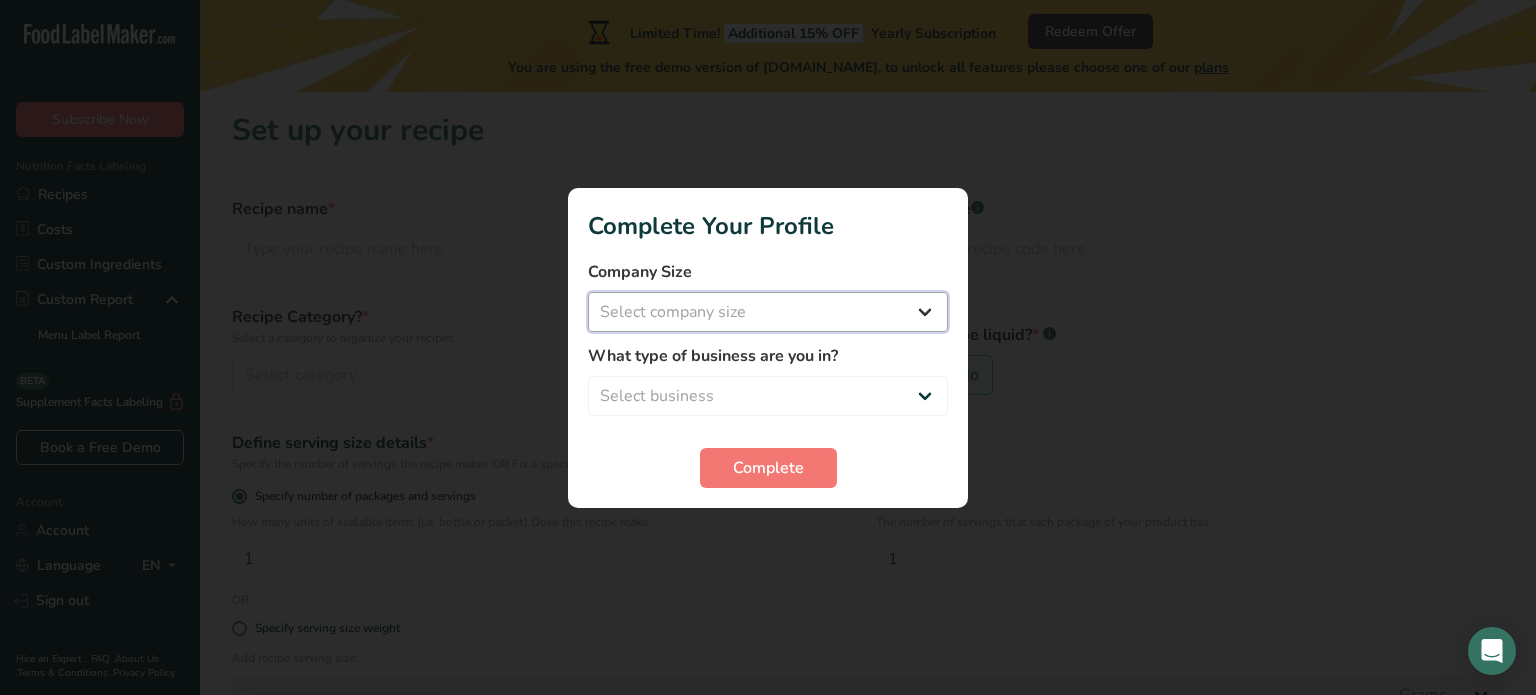 select on "1" 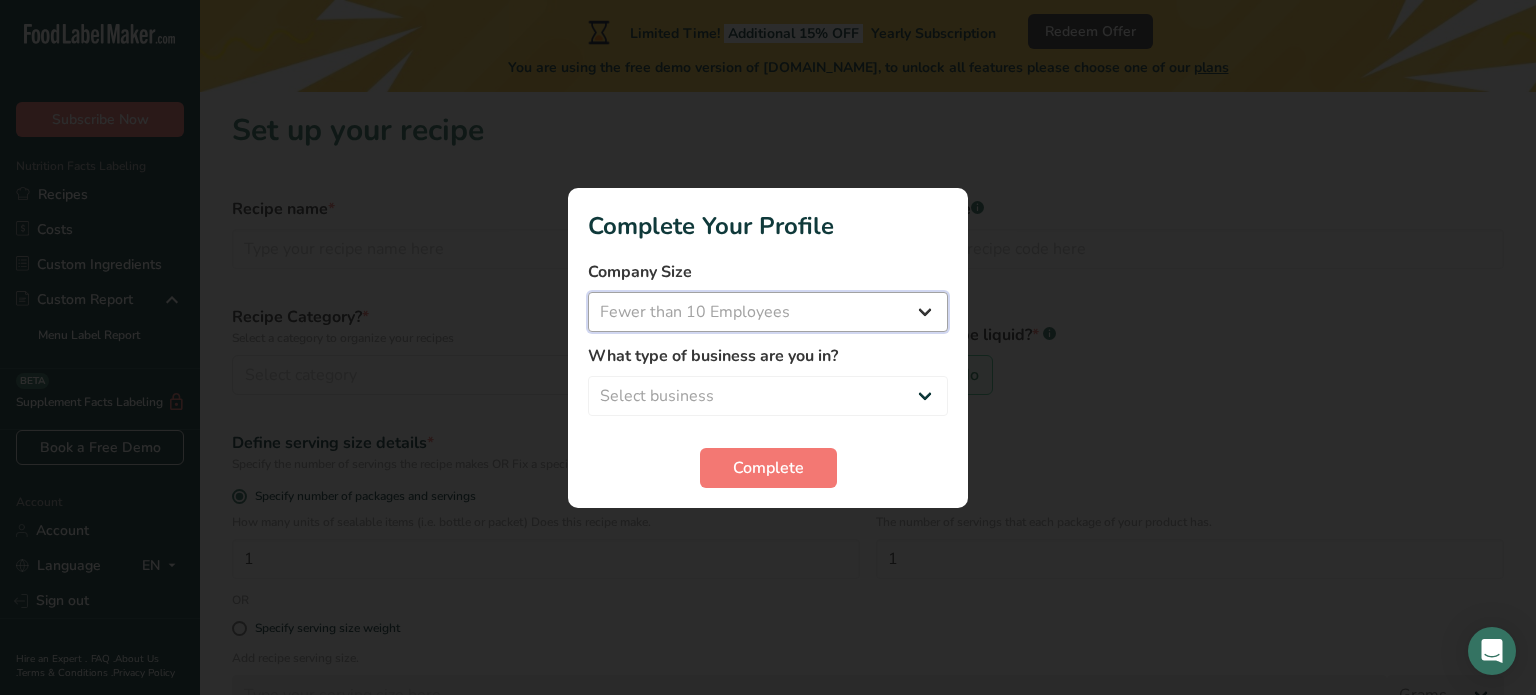 click on "Select company size
Fewer than 10 Employees
10 to 50 Employees
51 to 500 Employees
Over 500 Employees" at bounding box center (768, 312) 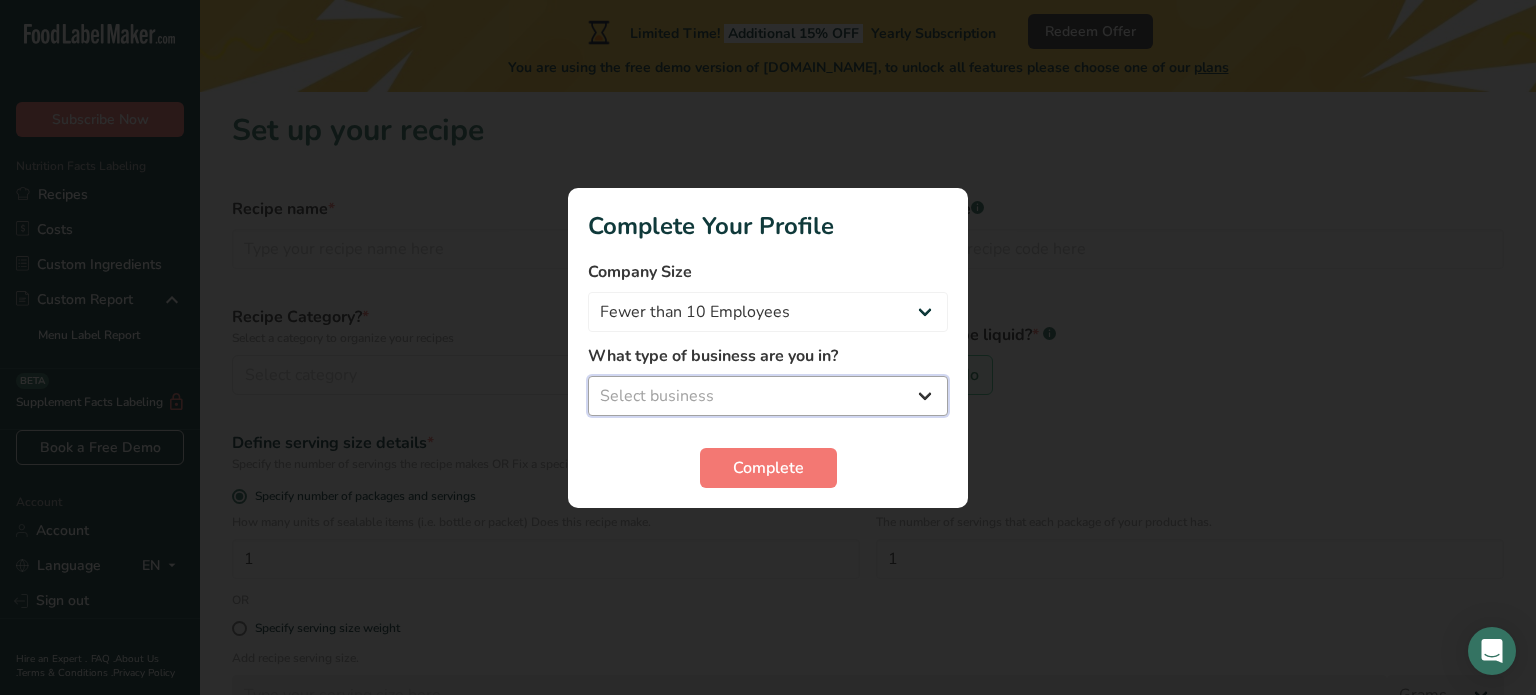 click on "Select business
Packaged Food Manufacturer
Restaurant & Cafe
Bakery
Meal Plans & Catering Company
Nutritionist
Food Blogger
Personal Trainer
Other" at bounding box center (768, 396) 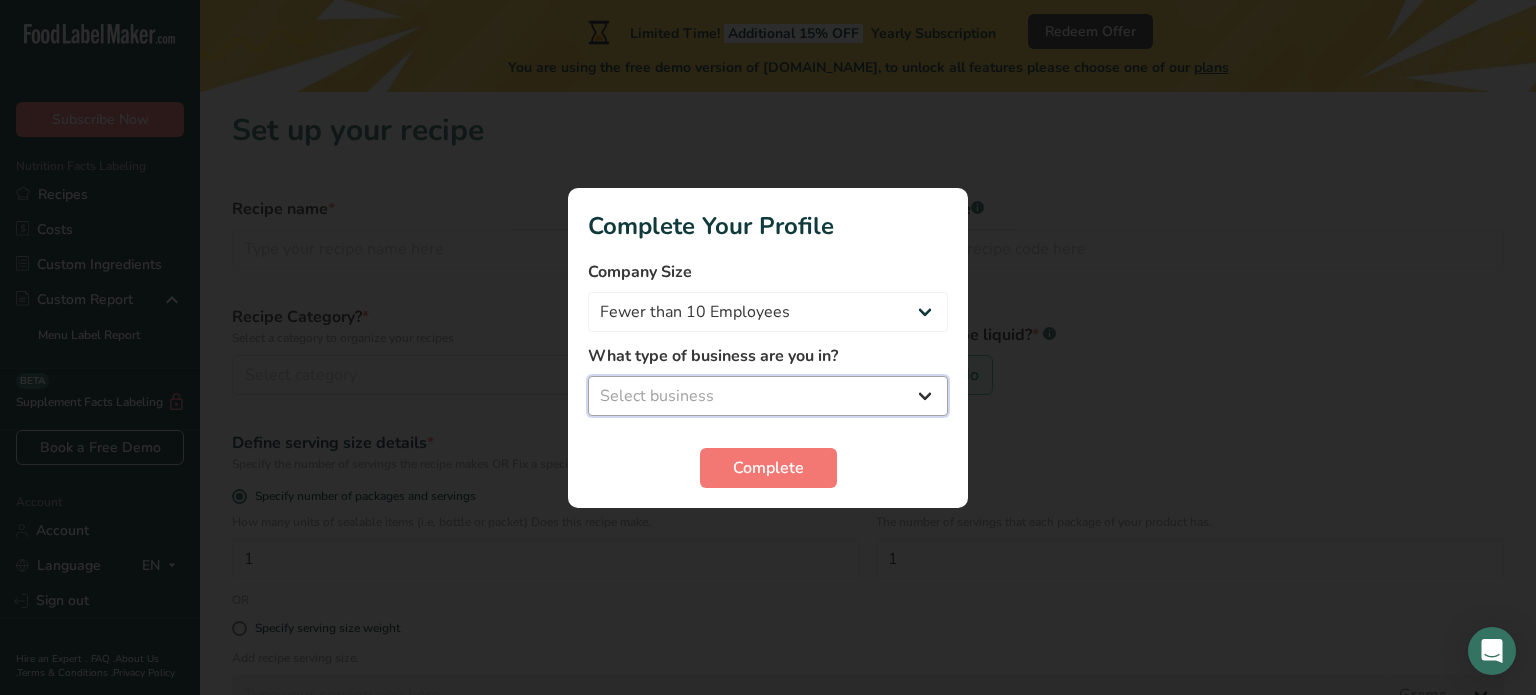 select on "3" 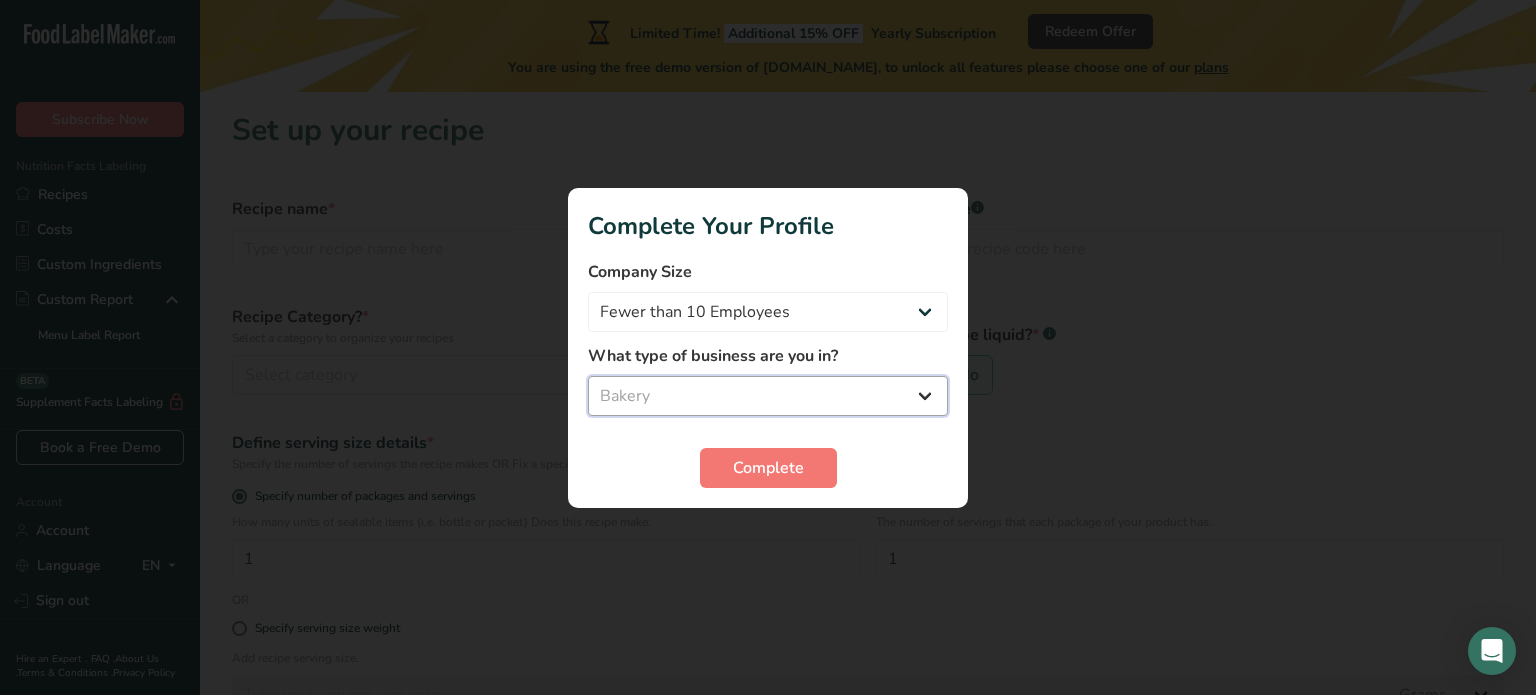 click on "Select business
Packaged Food Manufacturer
Restaurant & Cafe
Bakery
Meal Plans & Catering Company
Nutritionist
Food Blogger
Personal Trainer
Other" at bounding box center (768, 396) 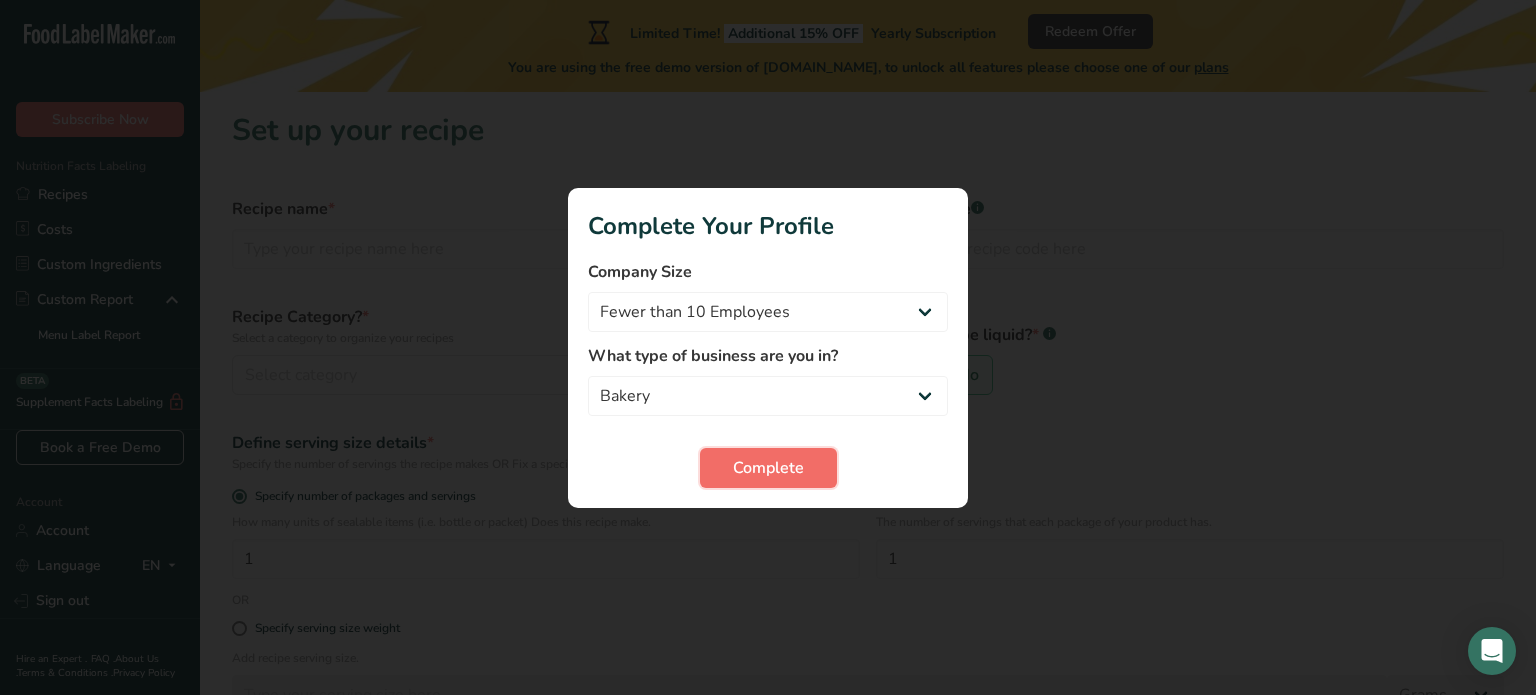 click on "Complete" at bounding box center (768, 468) 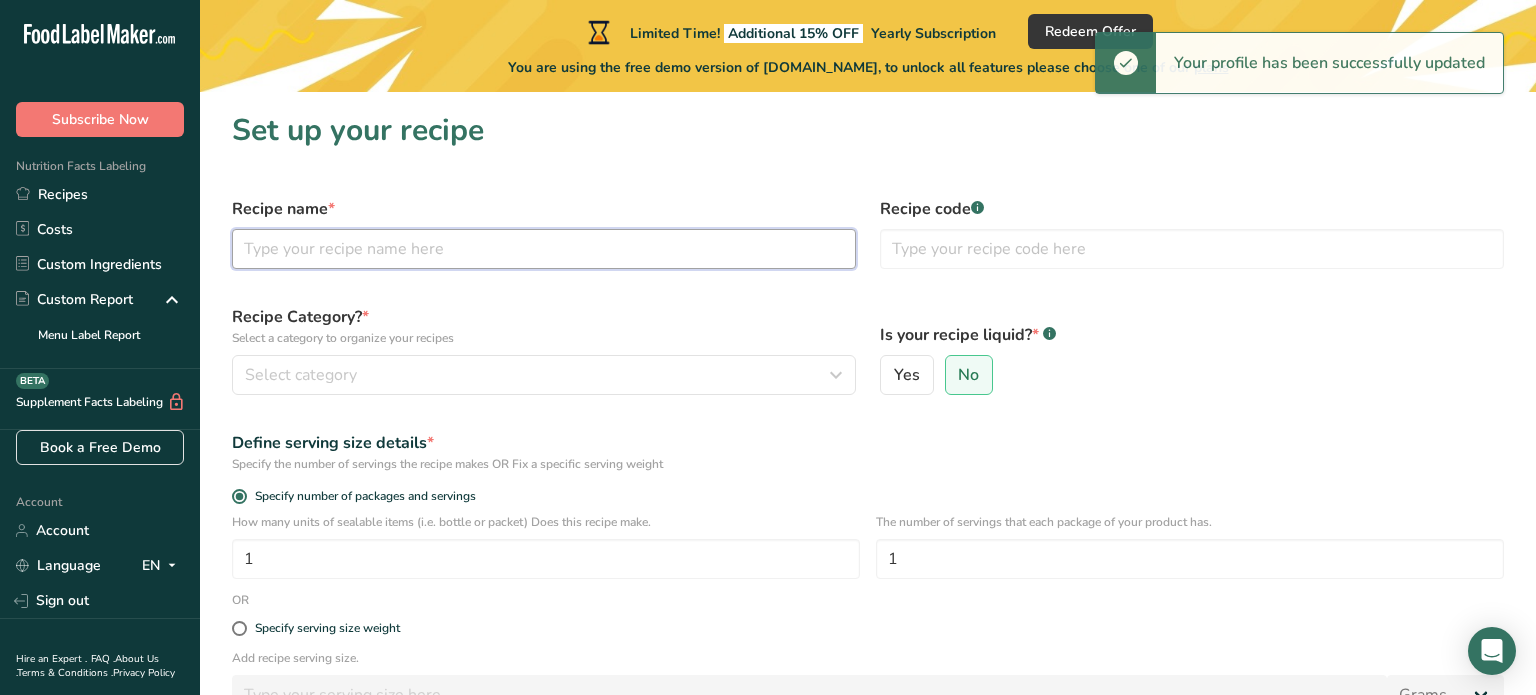 click at bounding box center [544, 249] 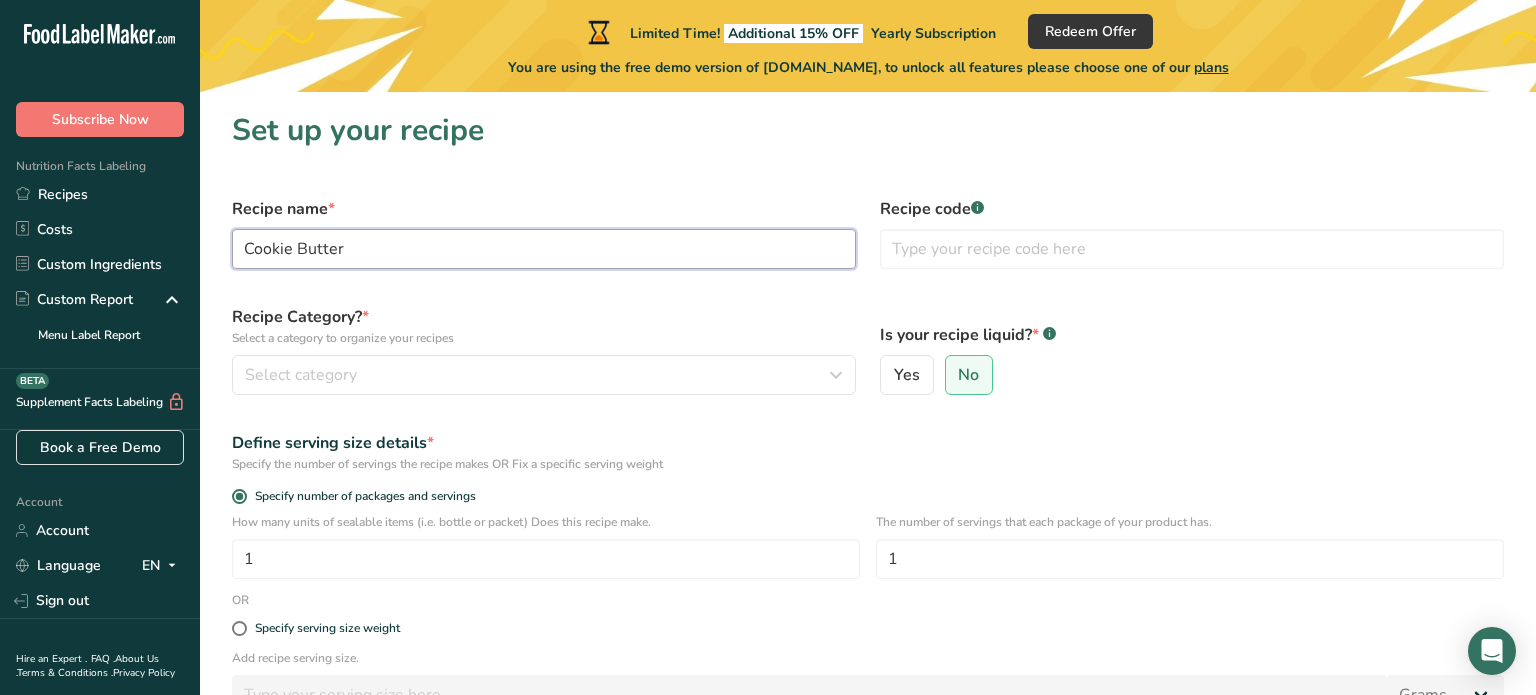 type on "Cookie Butter" 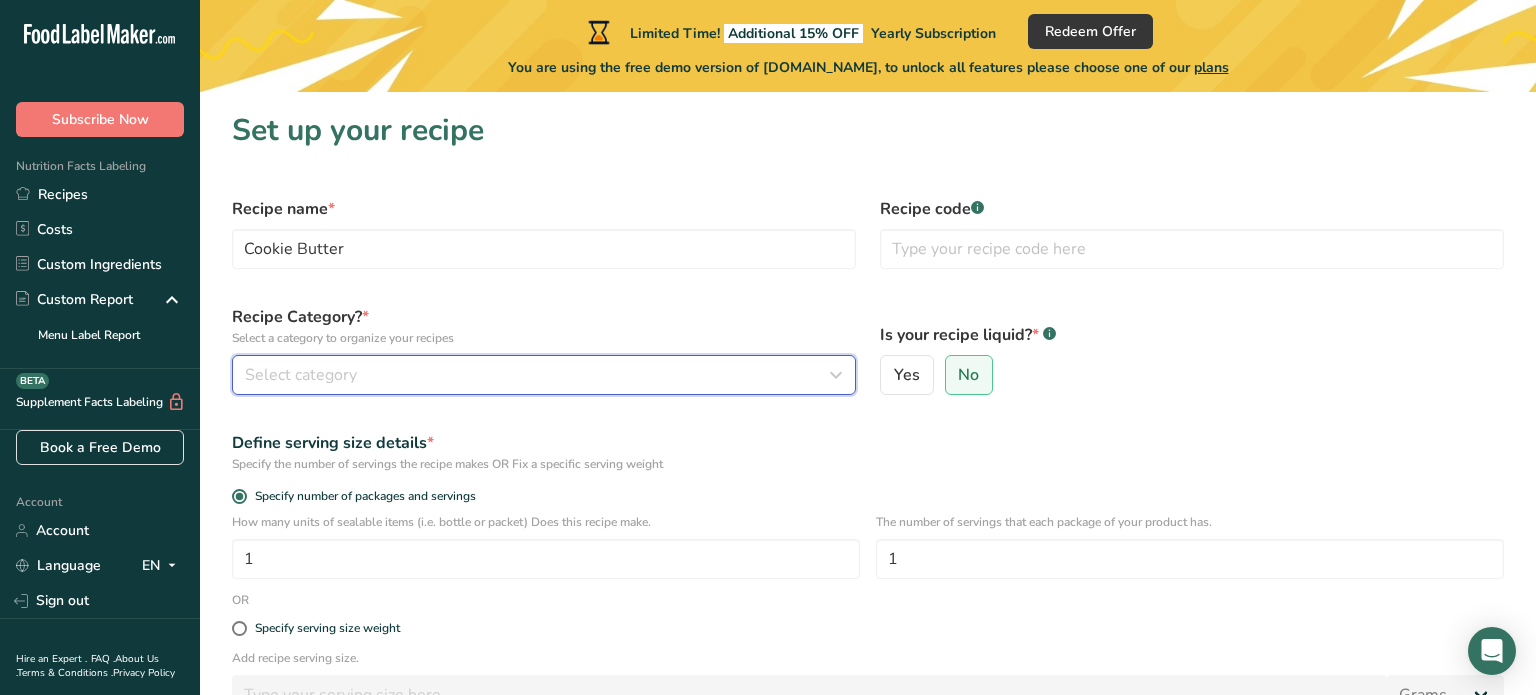 click on "Select category" at bounding box center (538, 375) 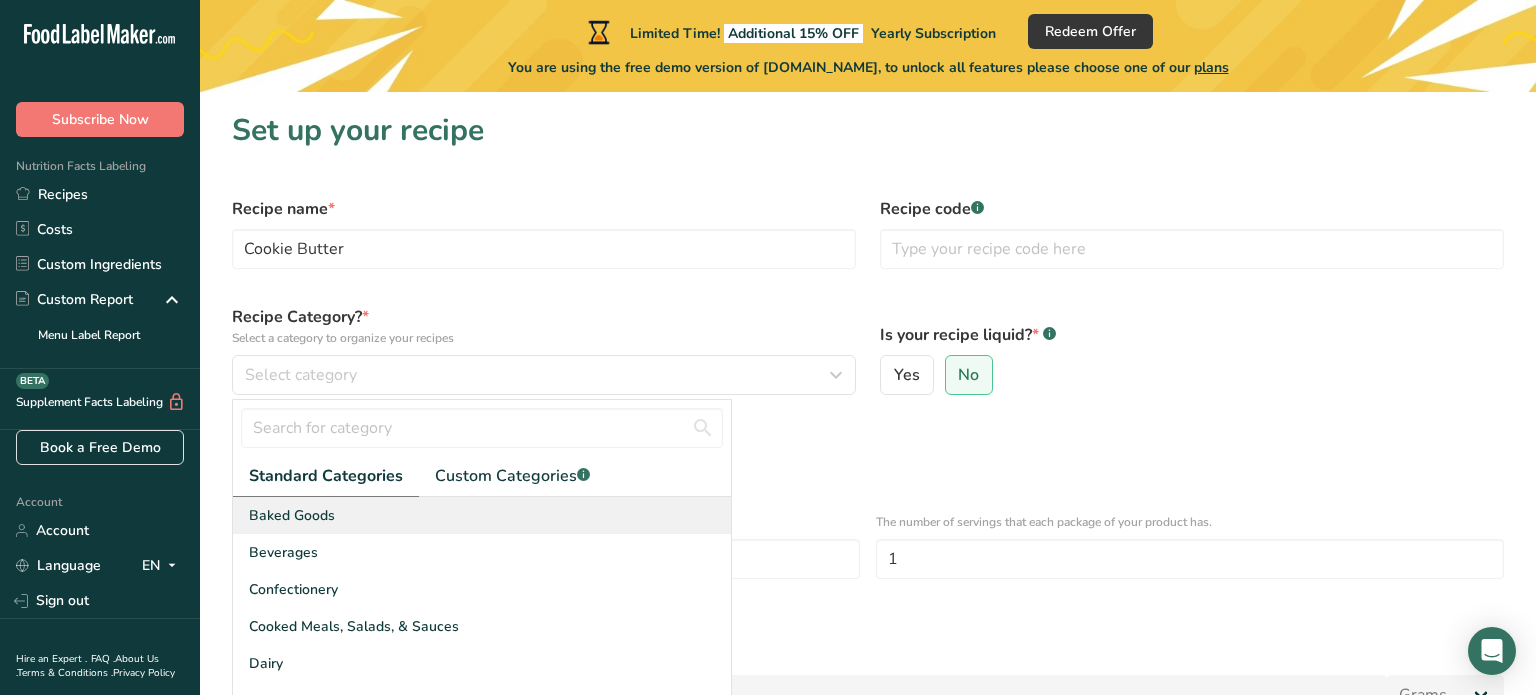 click on "Baked Goods" at bounding box center (482, 515) 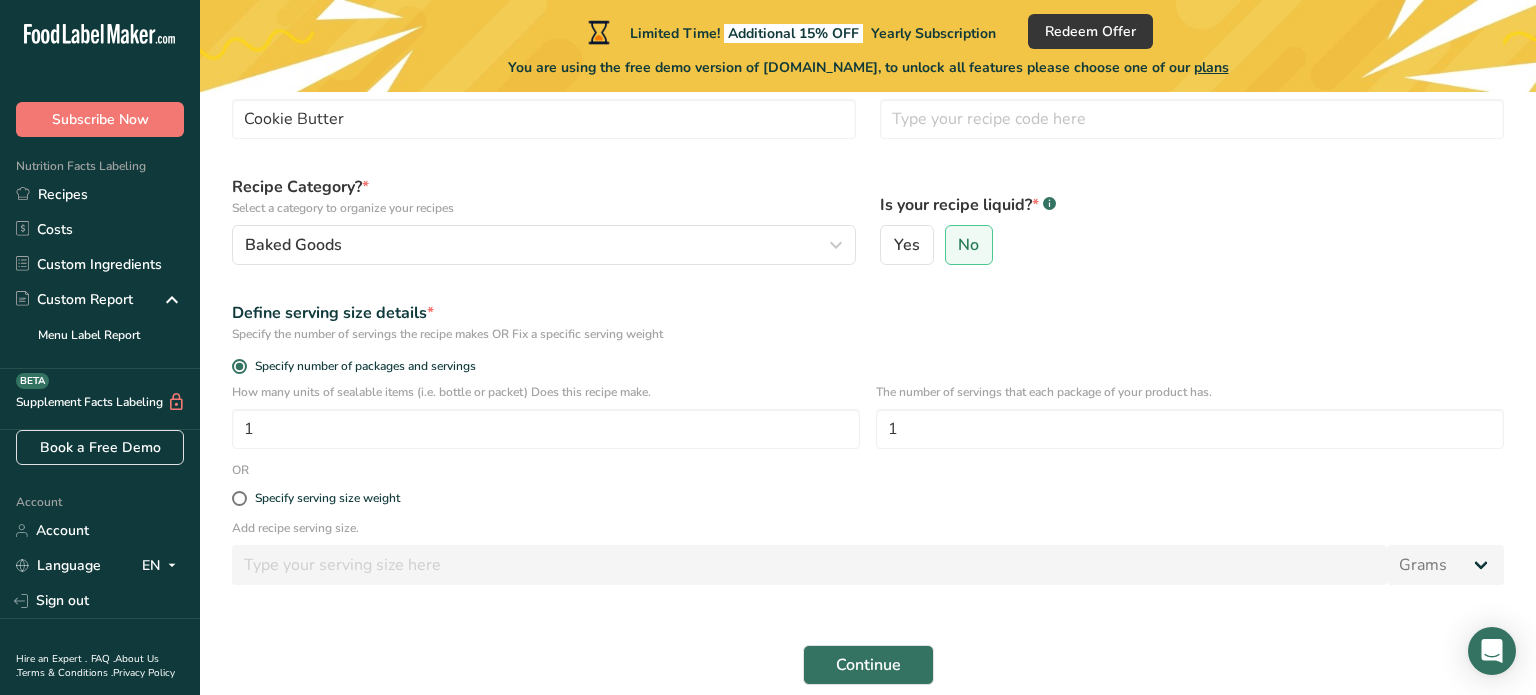 scroll, scrollTop: 133, scrollLeft: 0, axis: vertical 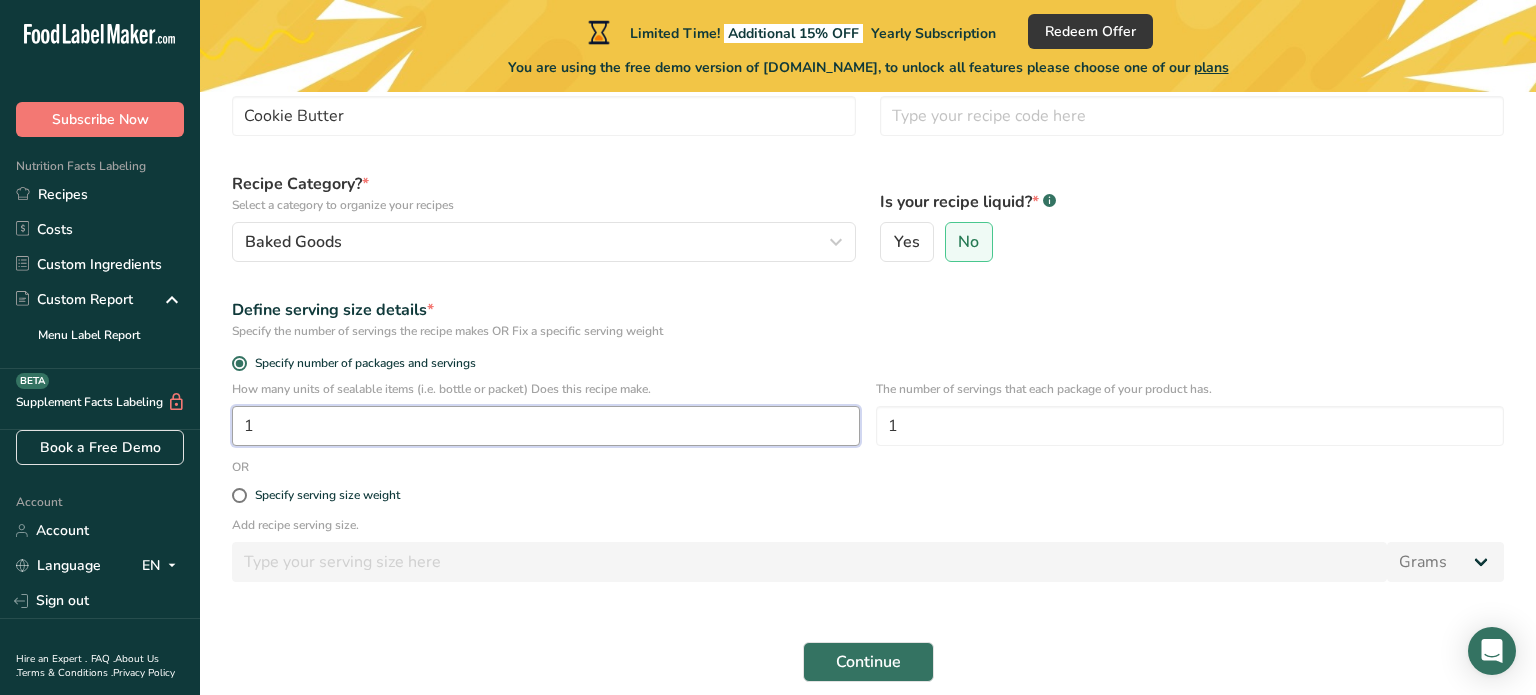 click on "1" at bounding box center [546, 426] 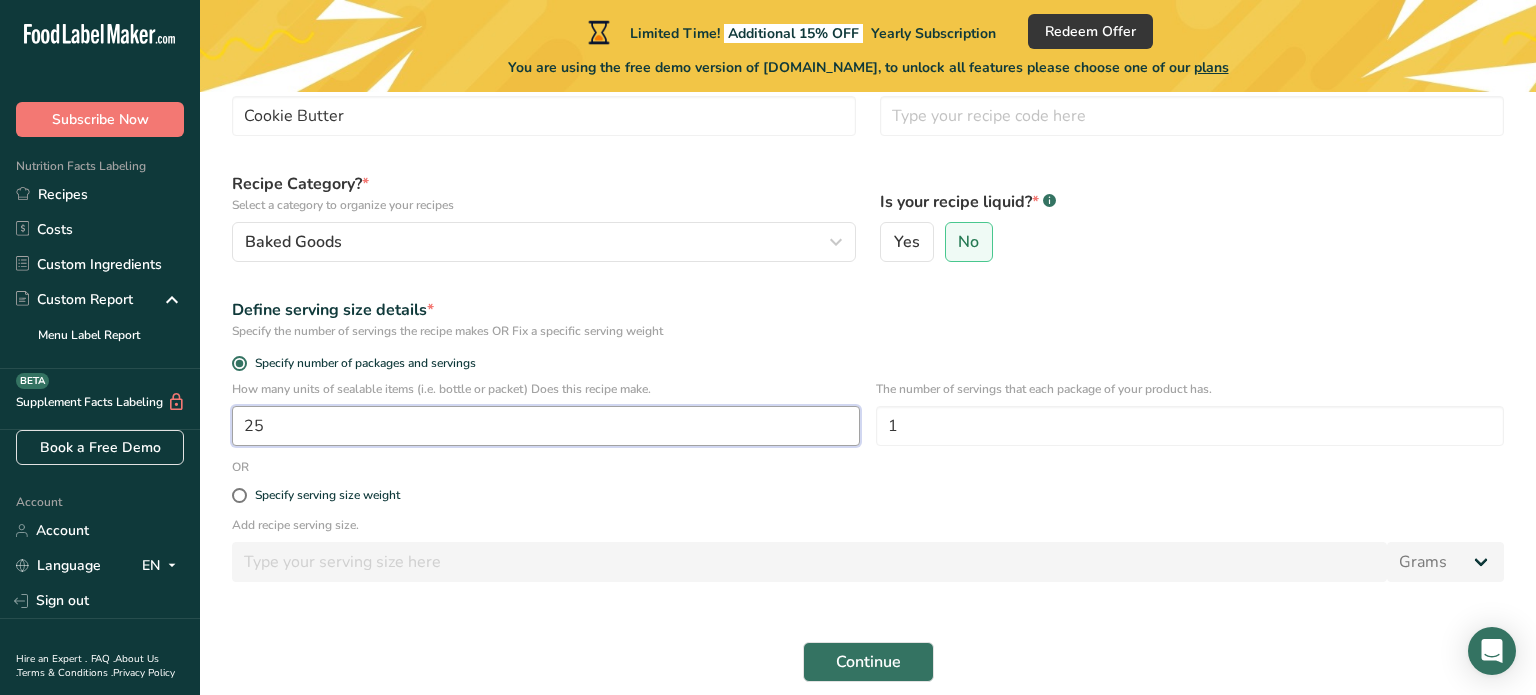 type on "25" 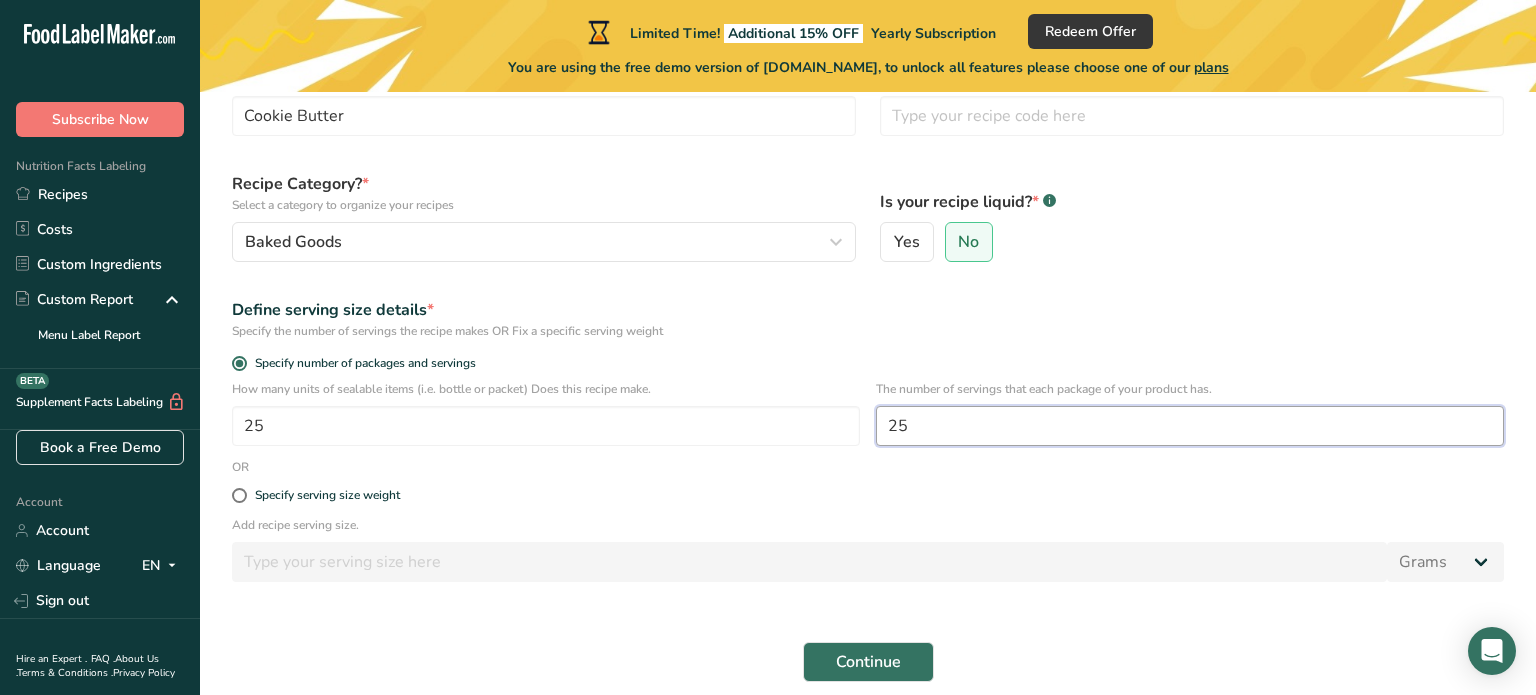 type on "25" 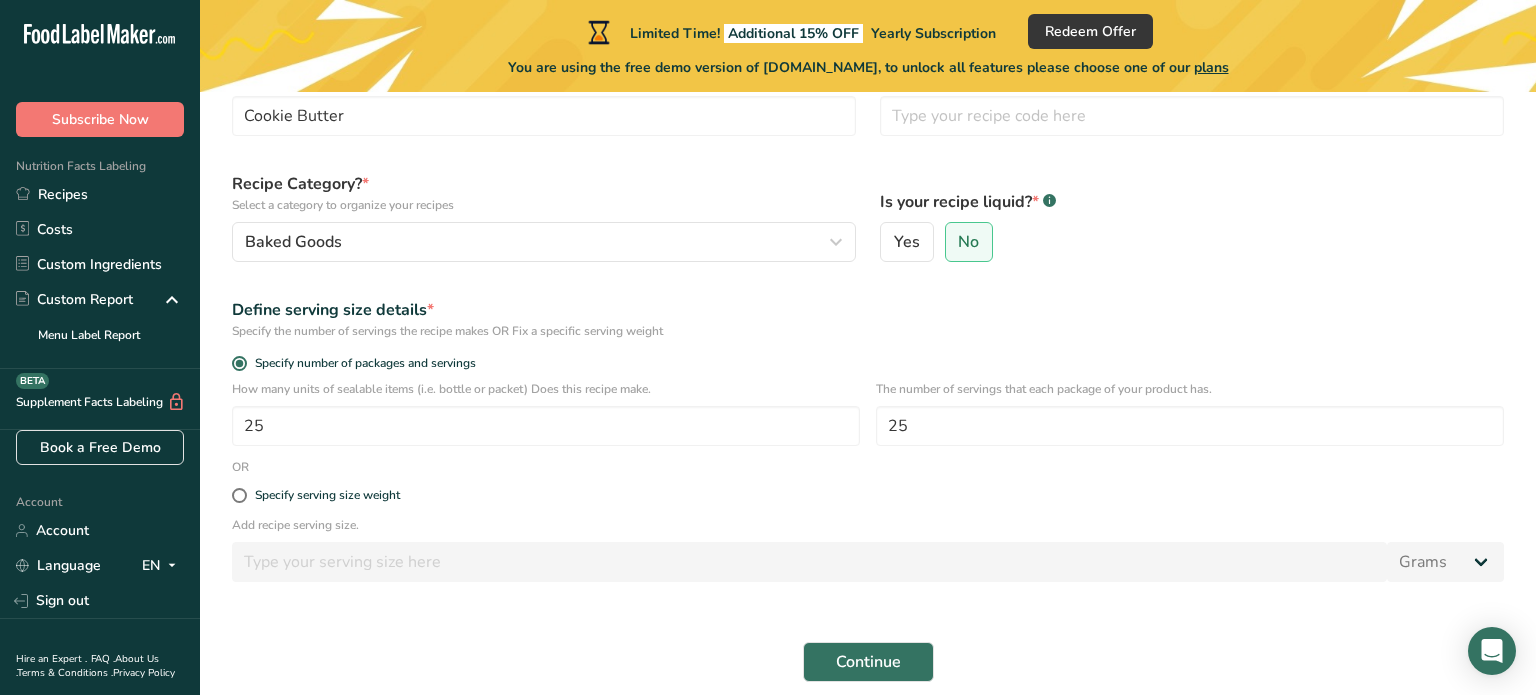 click on "Specify serving size weight" at bounding box center (868, 496) 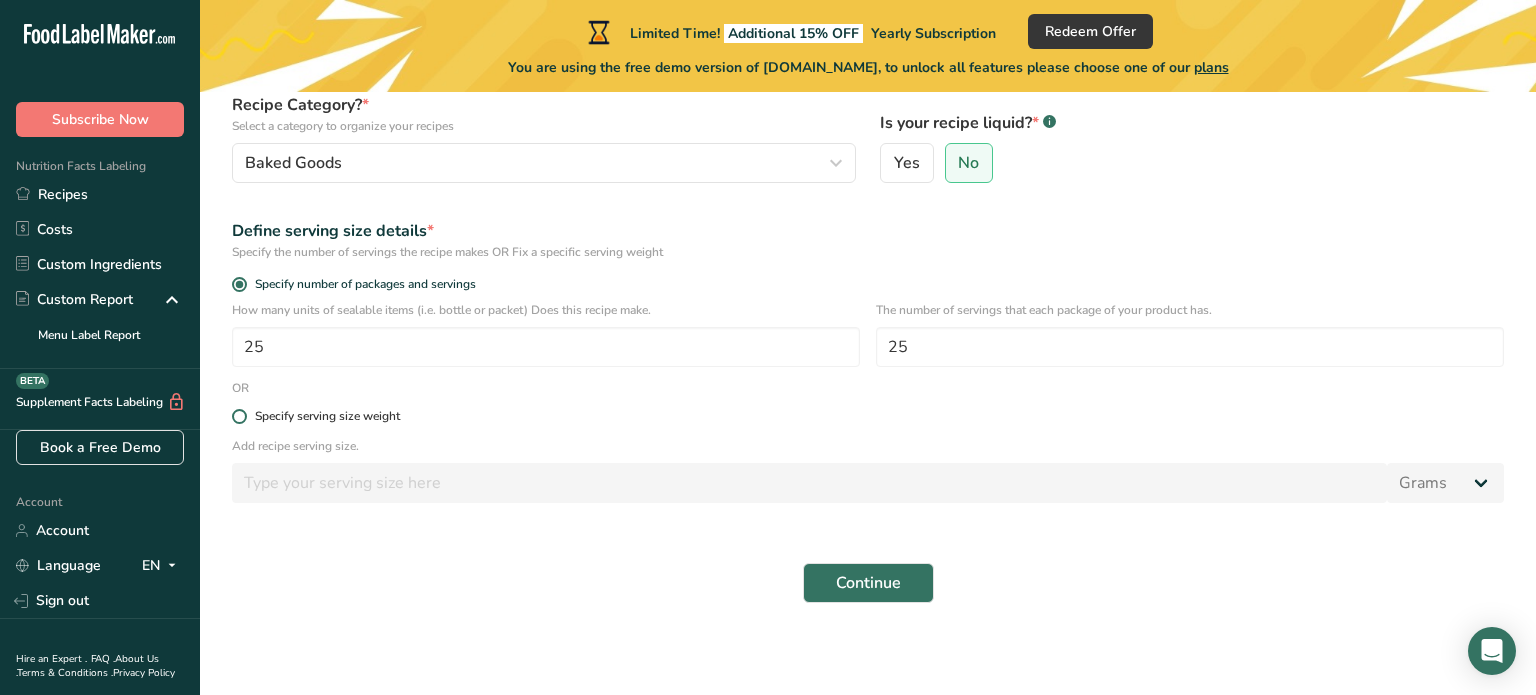 scroll, scrollTop: 217, scrollLeft: 0, axis: vertical 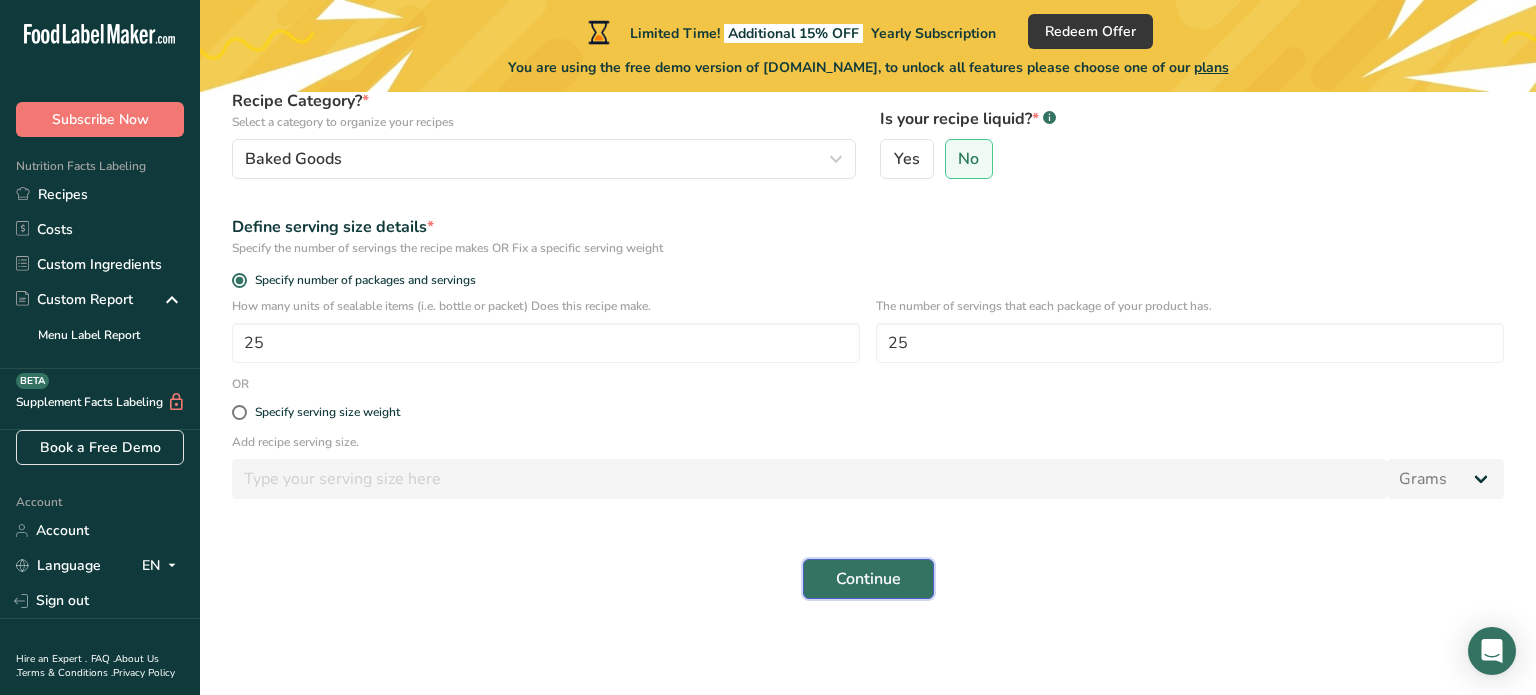 click on "Continue" at bounding box center (868, 579) 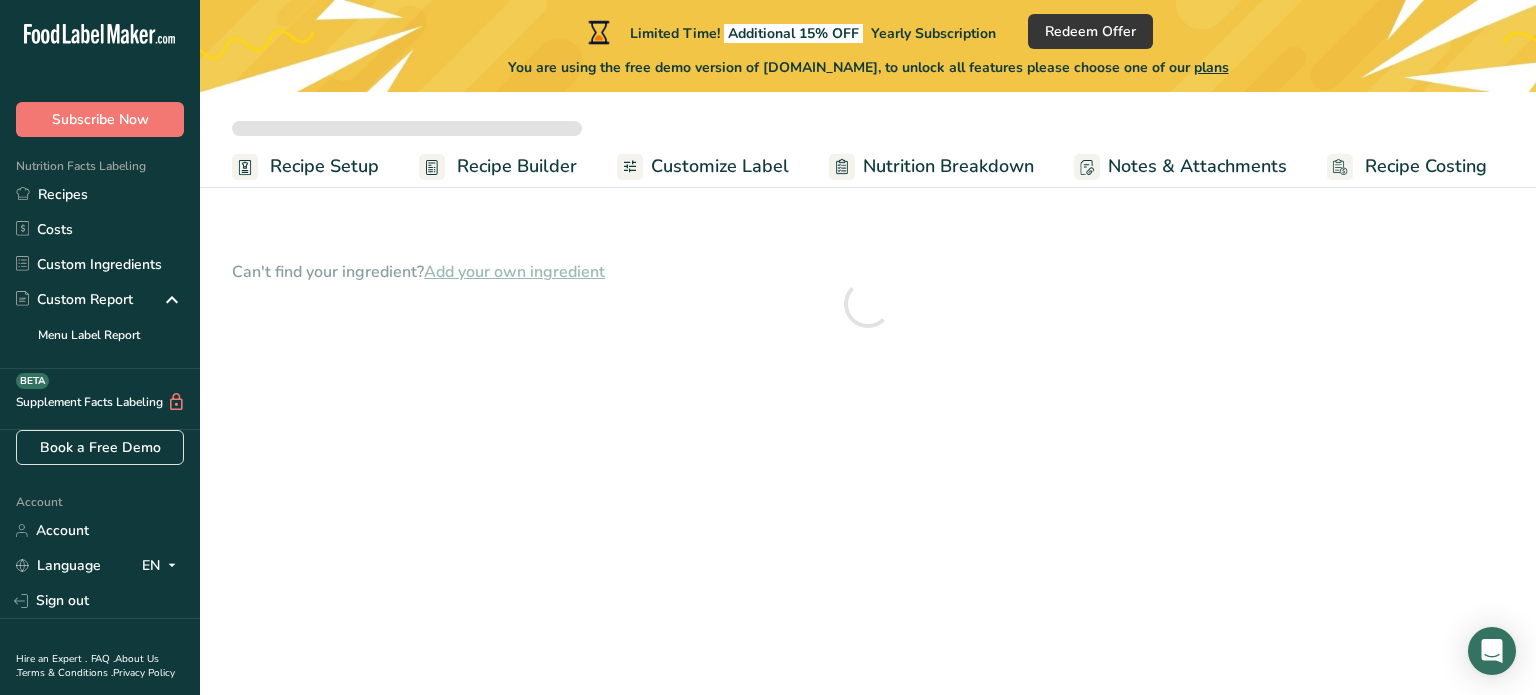 scroll, scrollTop: 0, scrollLeft: 0, axis: both 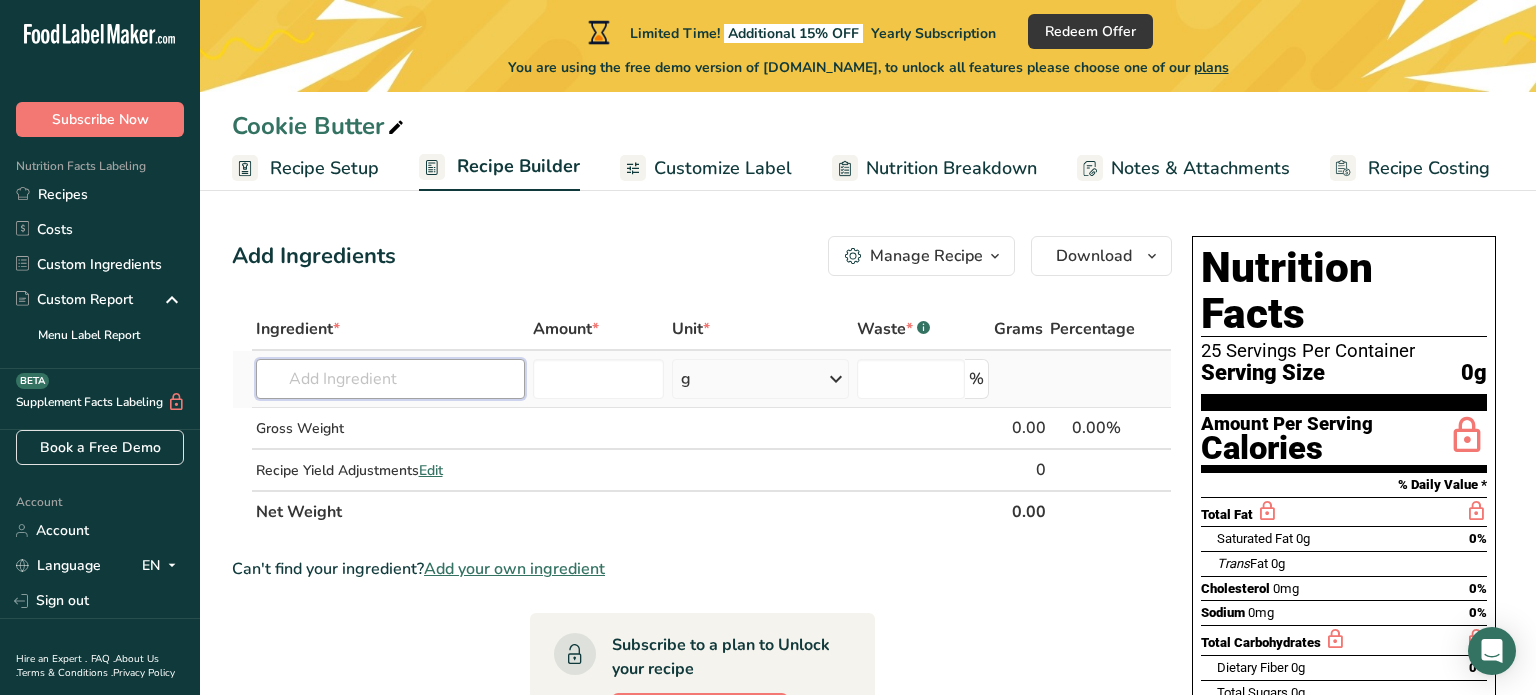 click at bounding box center (391, 379) 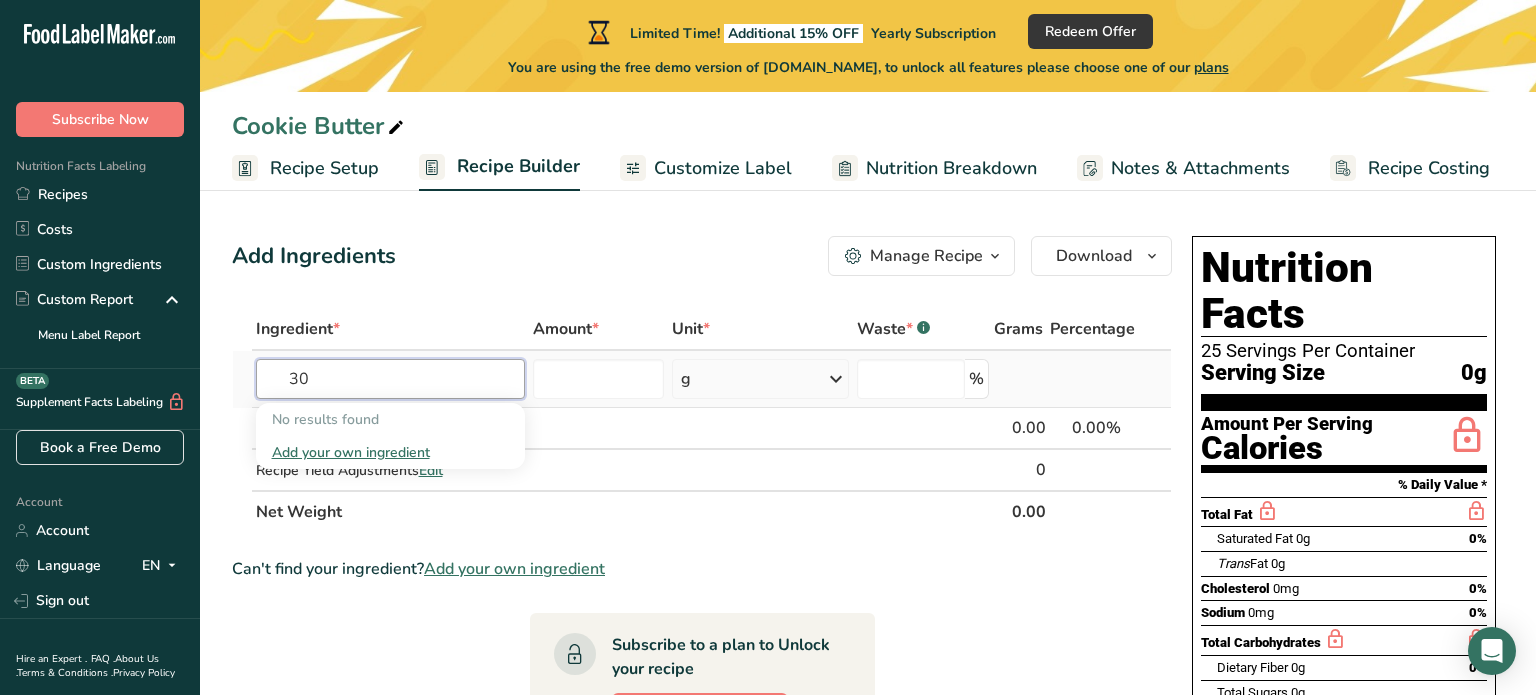 type on "3" 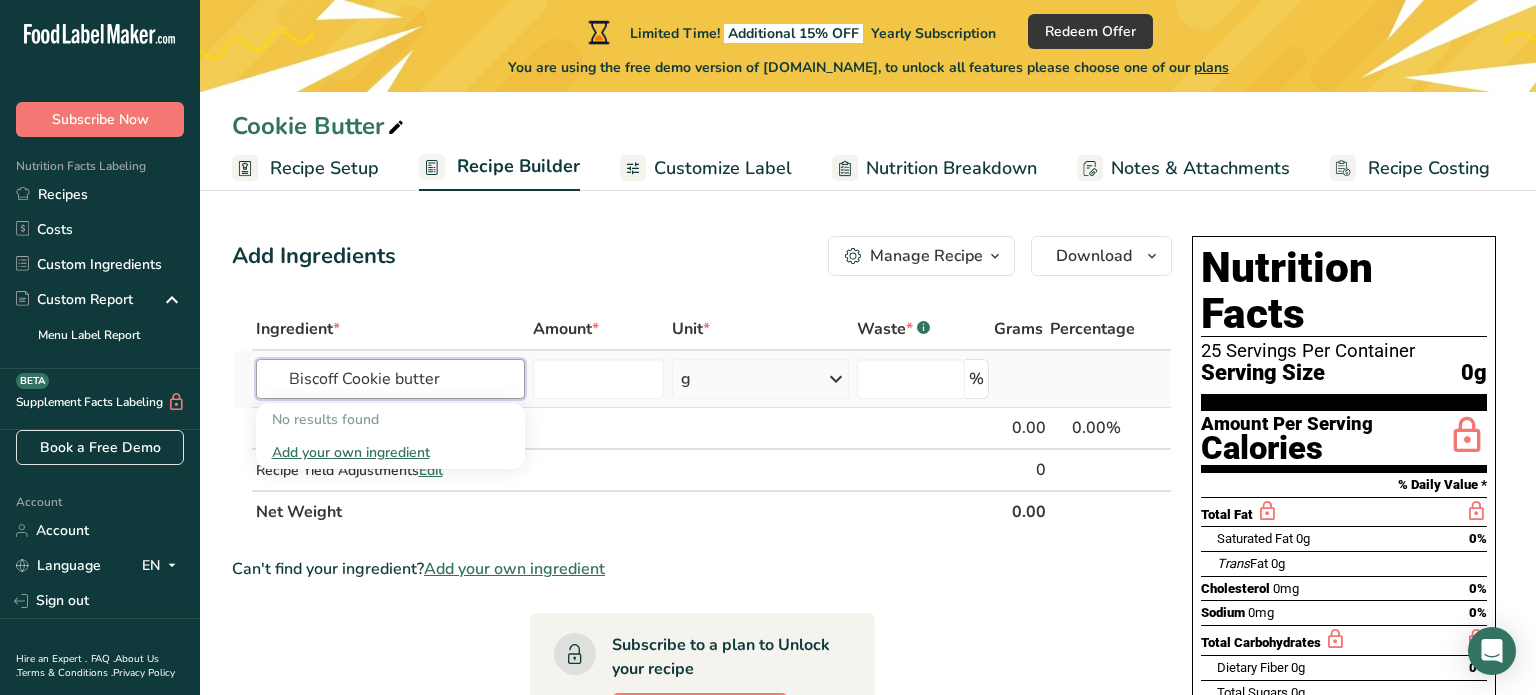 type on "Biscoff Cookie butter" 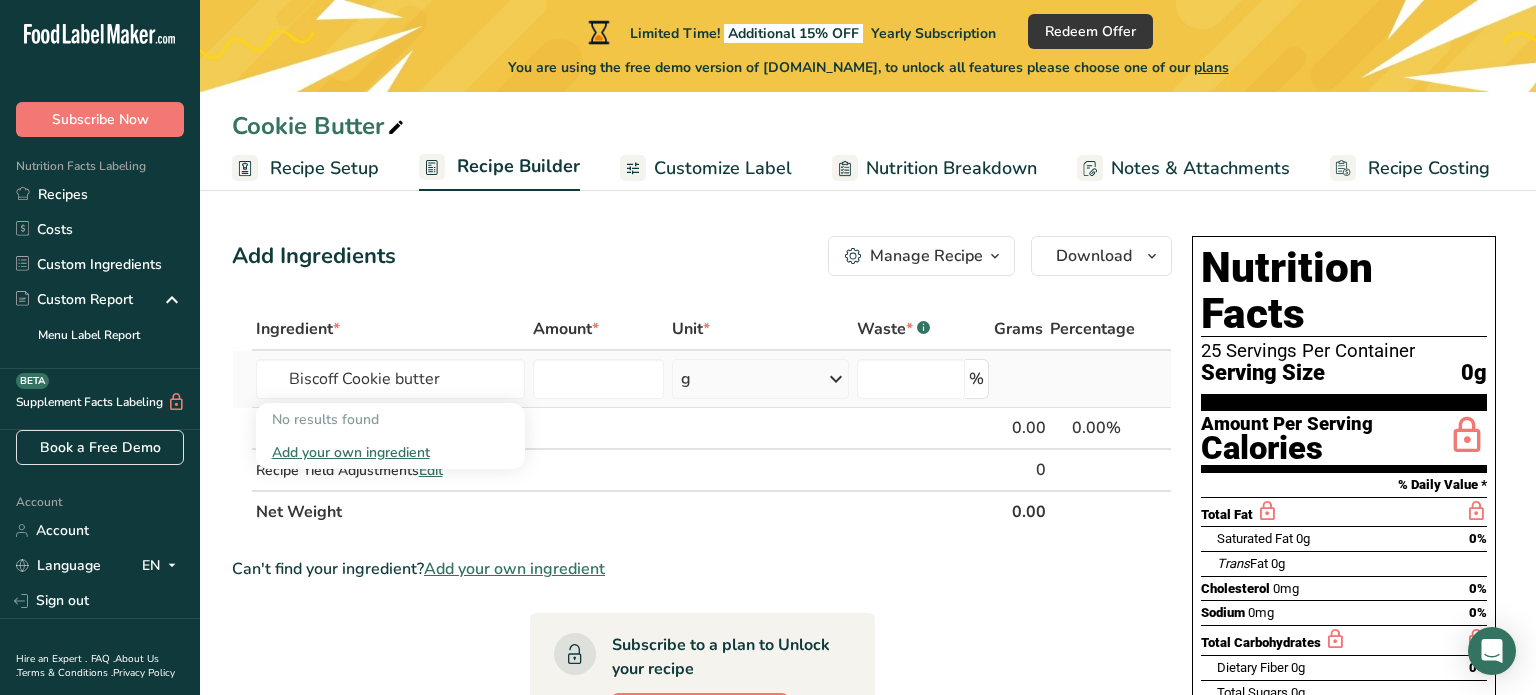 click on "Add your own ingredient" at bounding box center (391, 452) 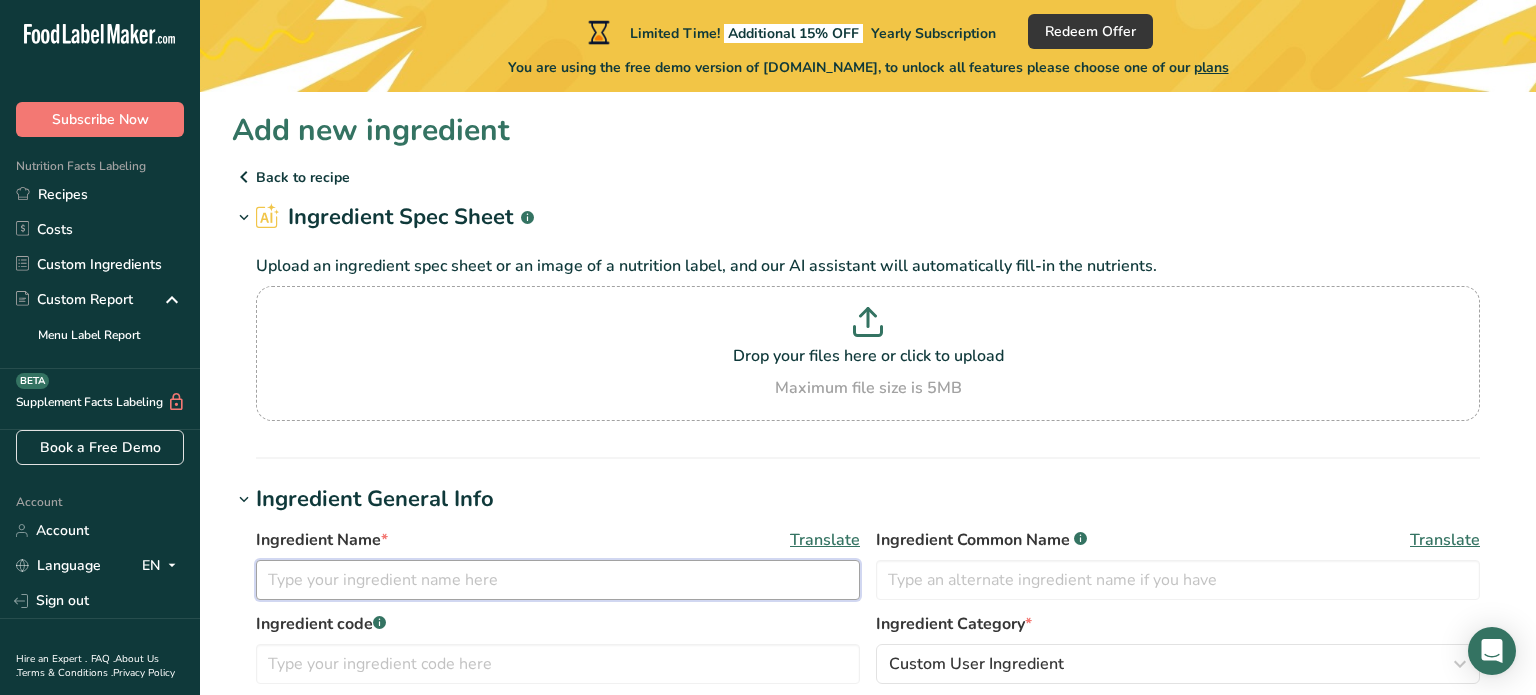 click at bounding box center [558, 580] 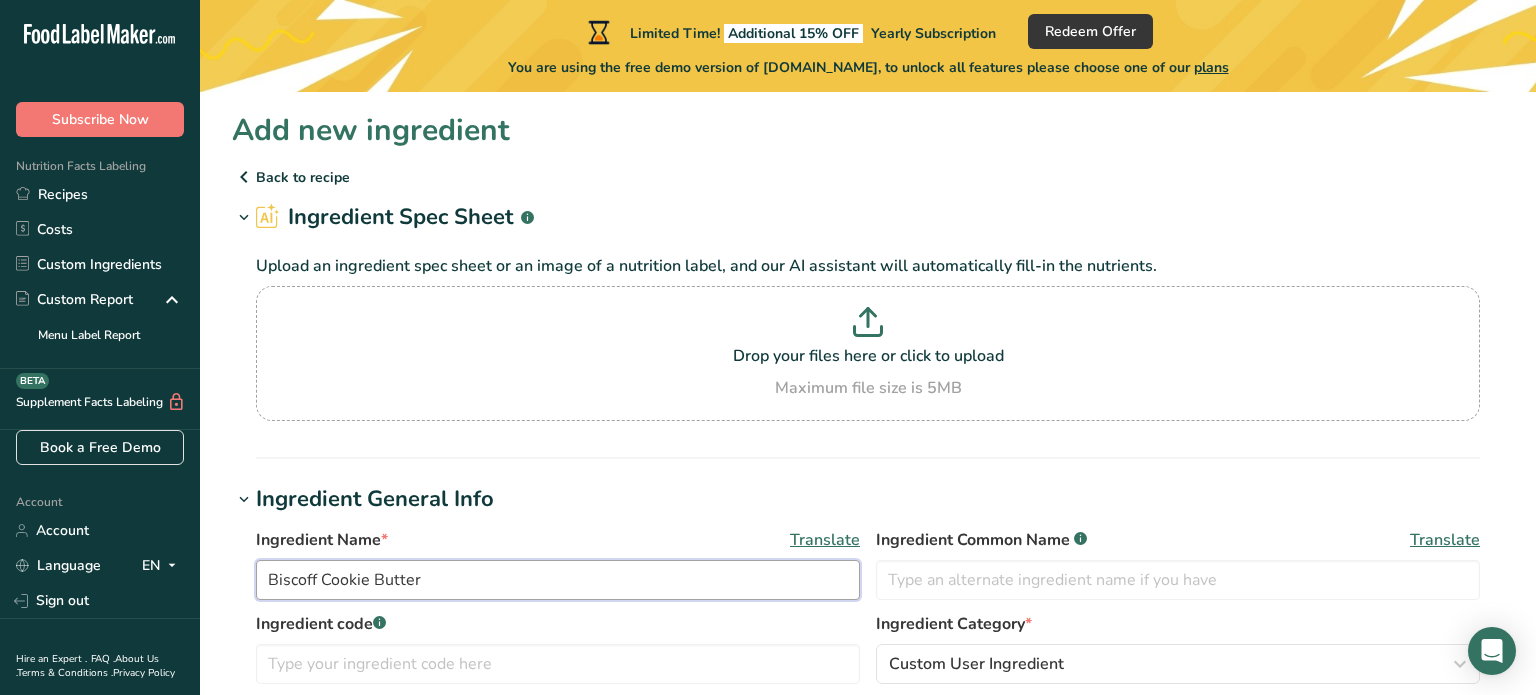 type on "Biscoff Cookie Butter" 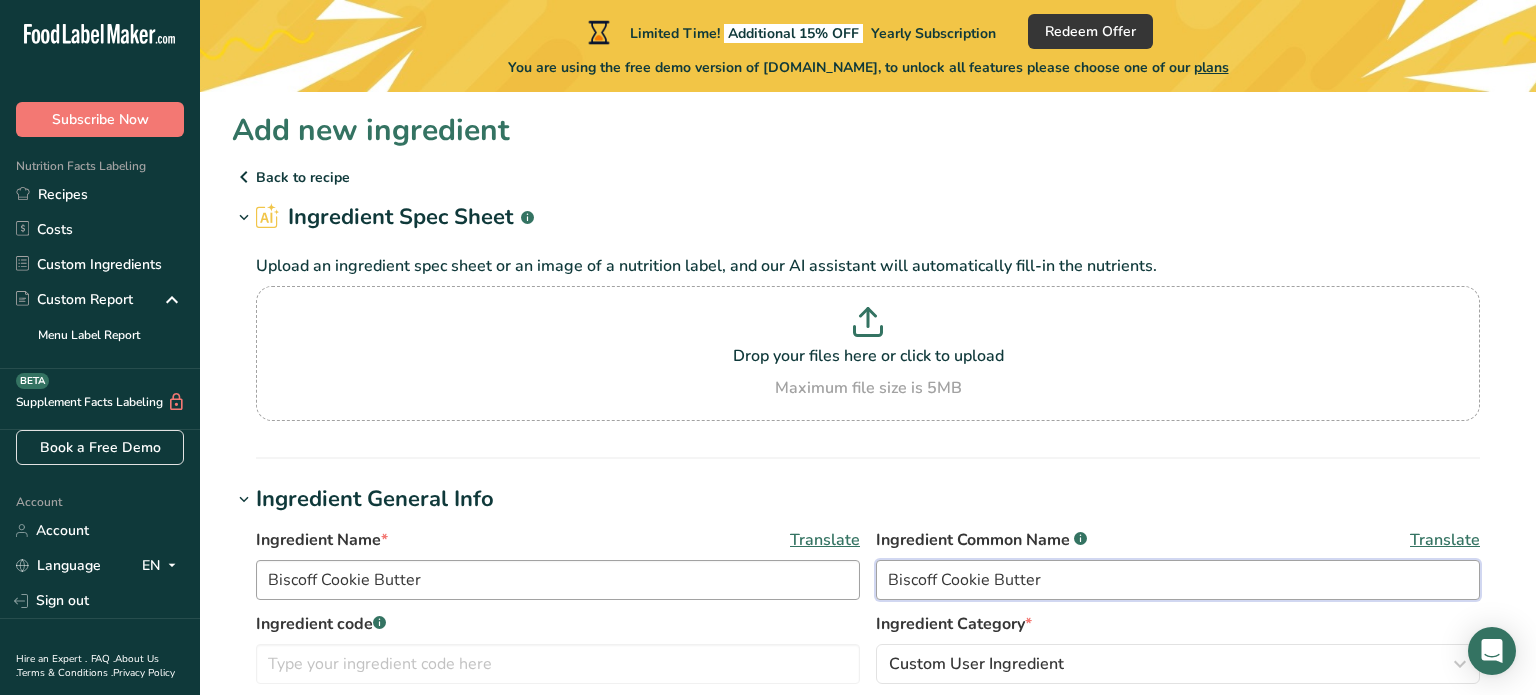 type on "Biscoff Cookie Butter" 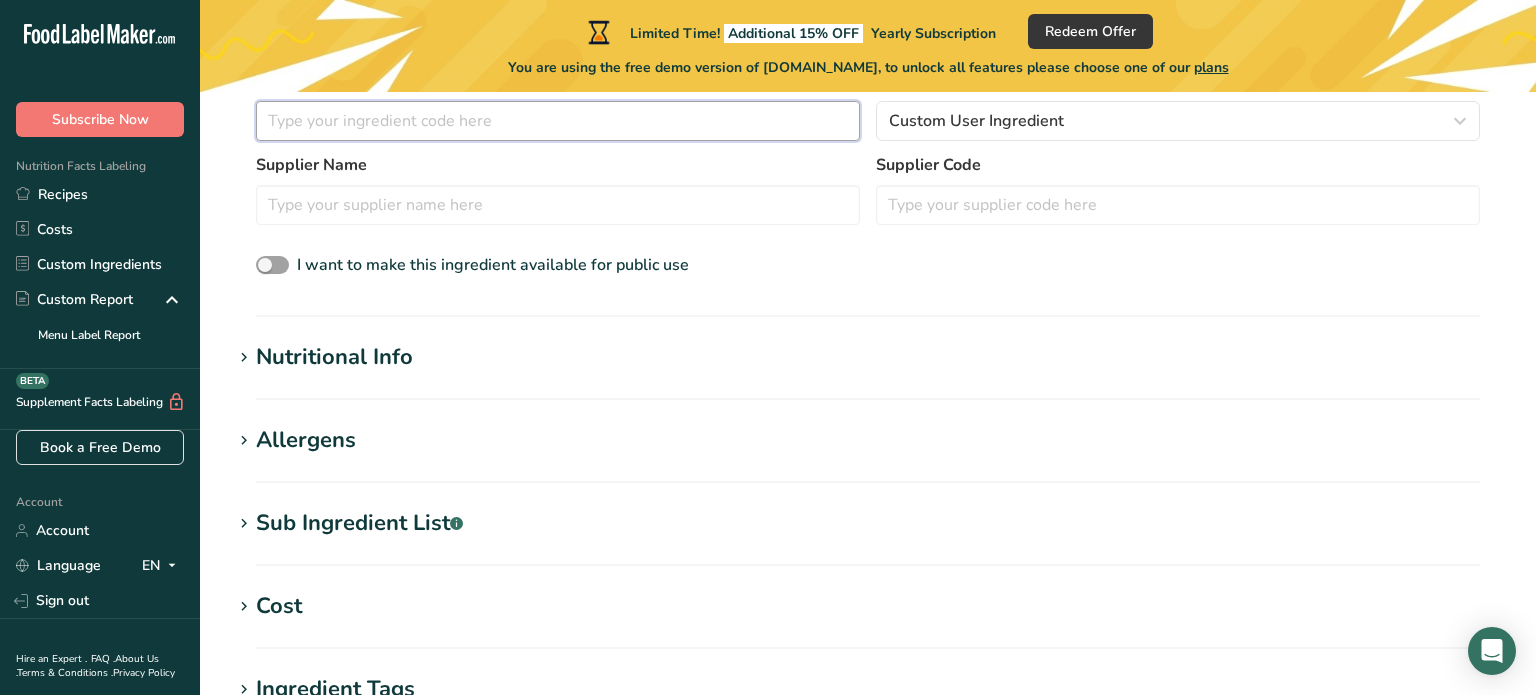 scroll, scrollTop: 548, scrollLeft: 0, axis: vertical 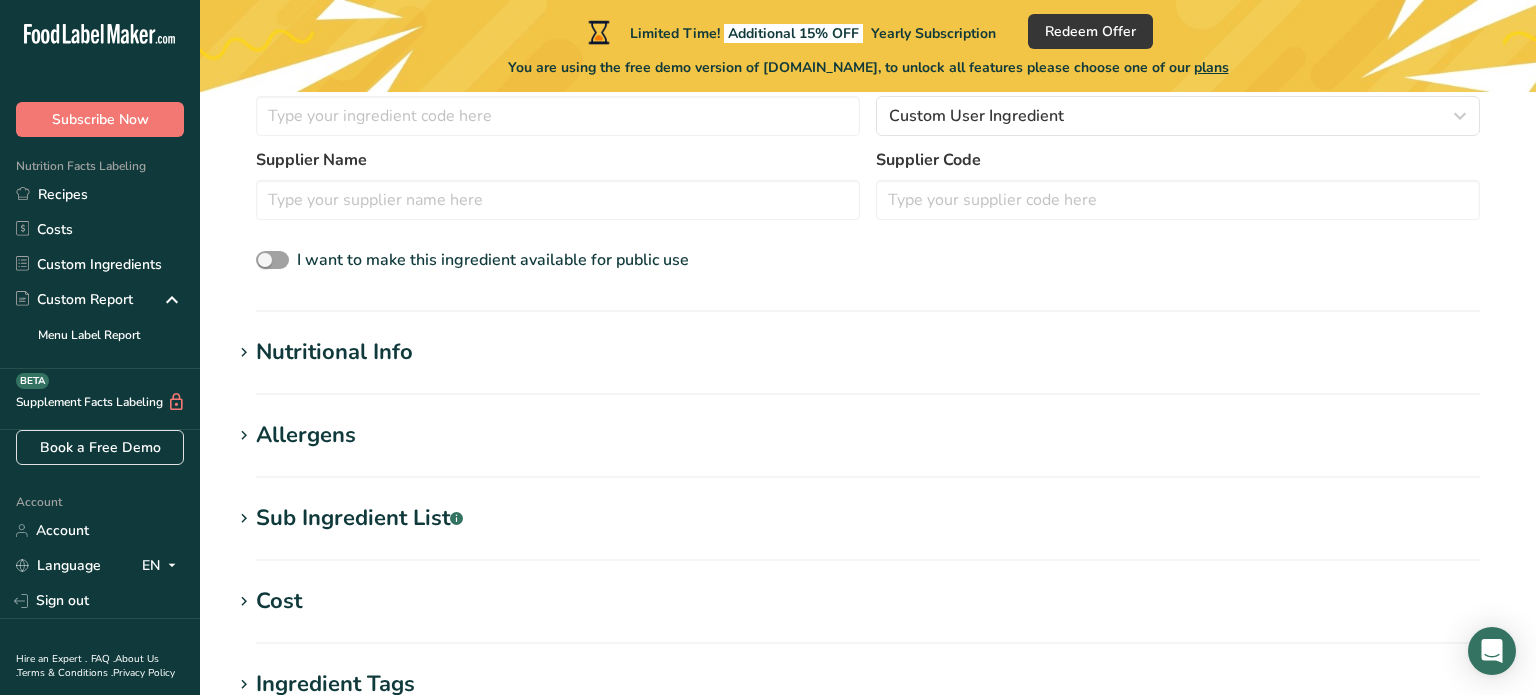 click on "Nutritional Info" at bounding box center [334, 352] 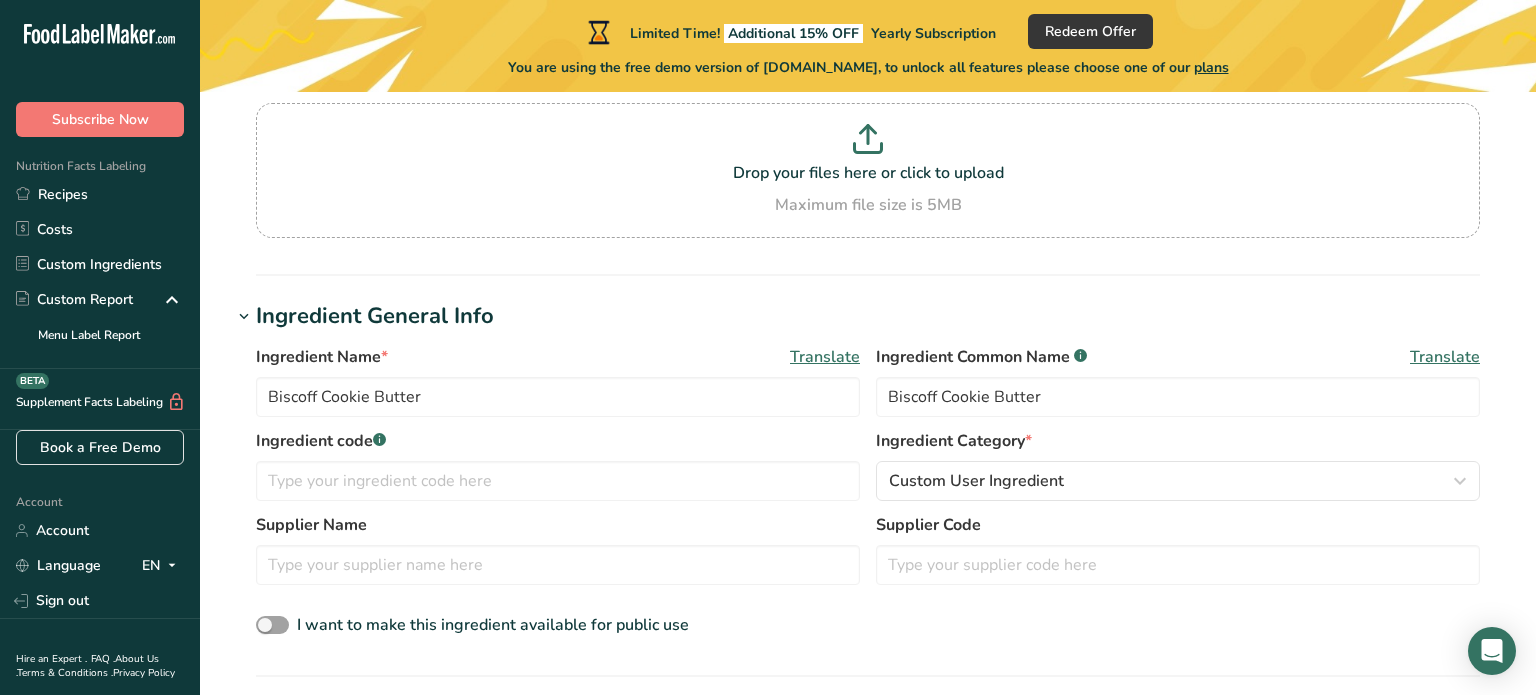 scroll, scrollTop: 0, scrollLeft: 0, axis: both 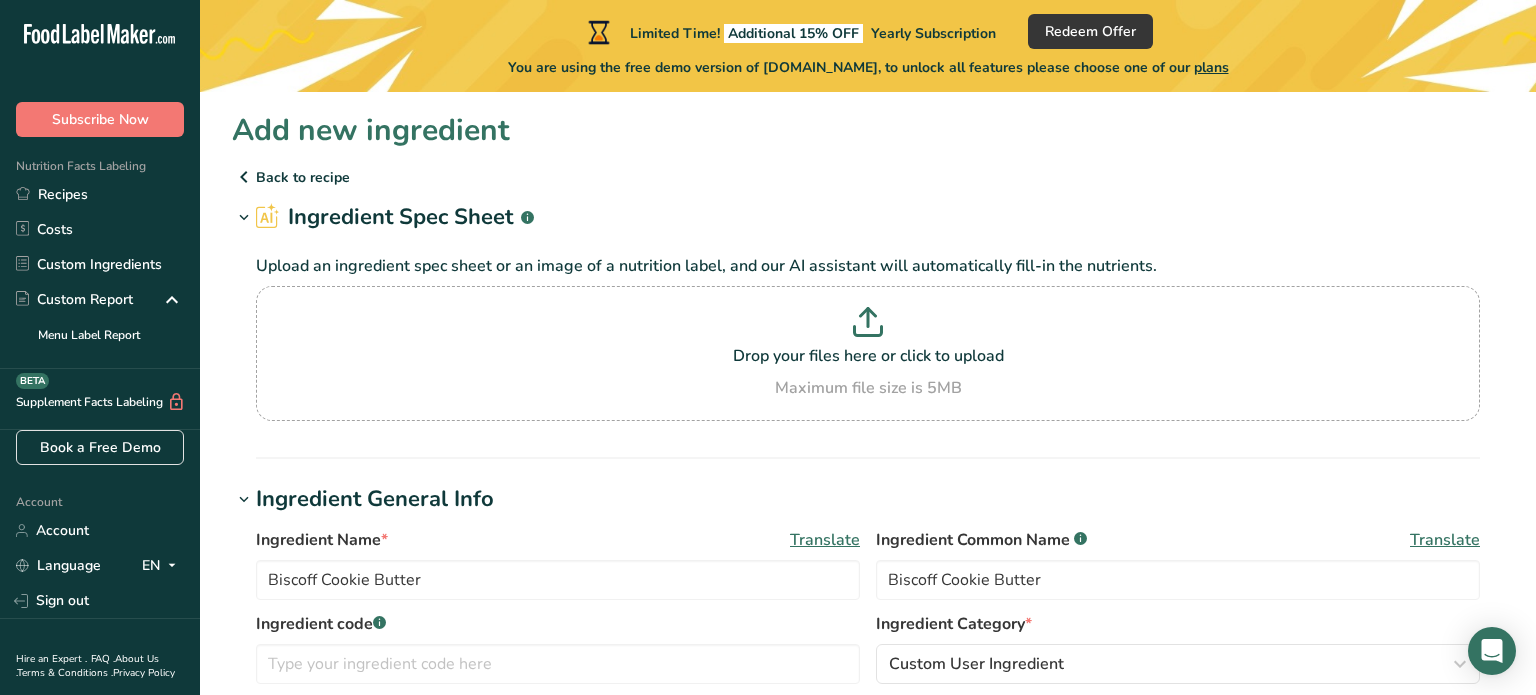 click on "Back to recipe" at bounding box center [868, 177] 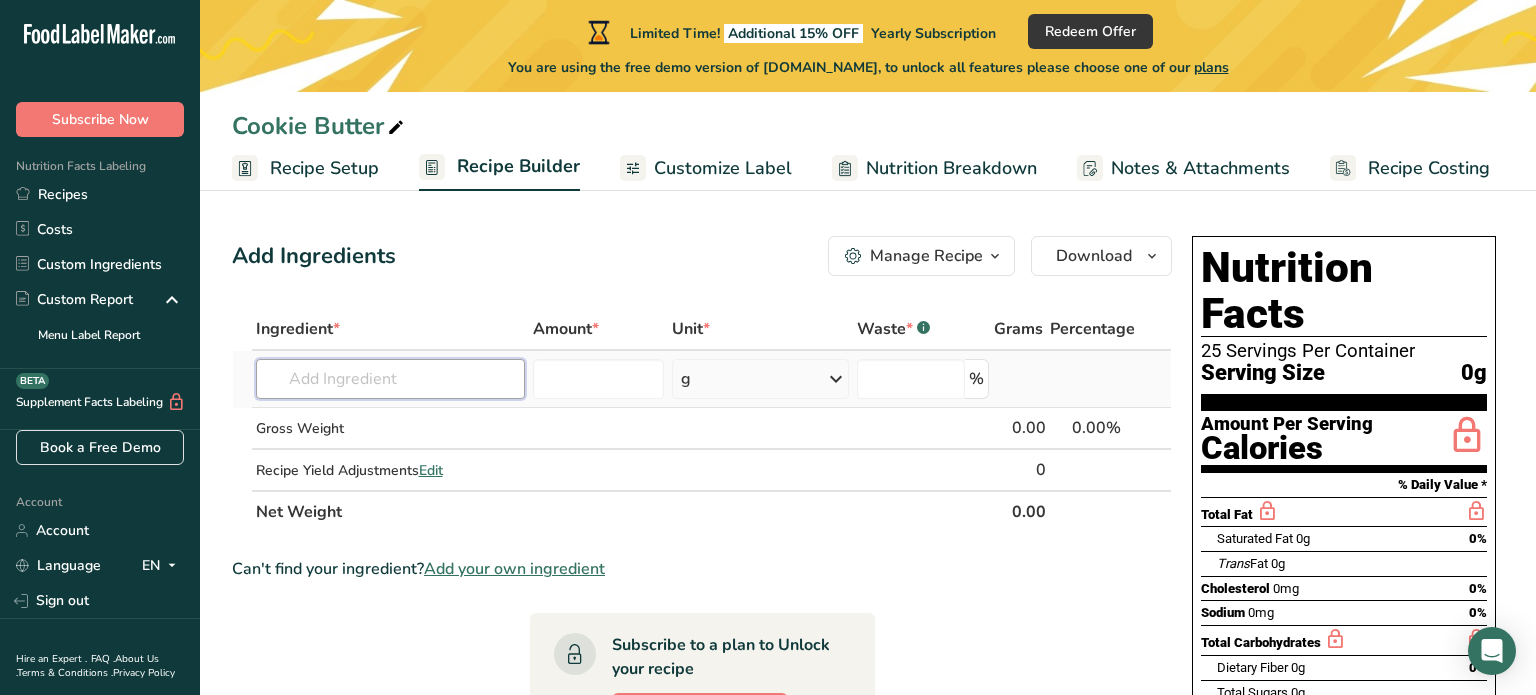 click at bounding box center (391, 379) 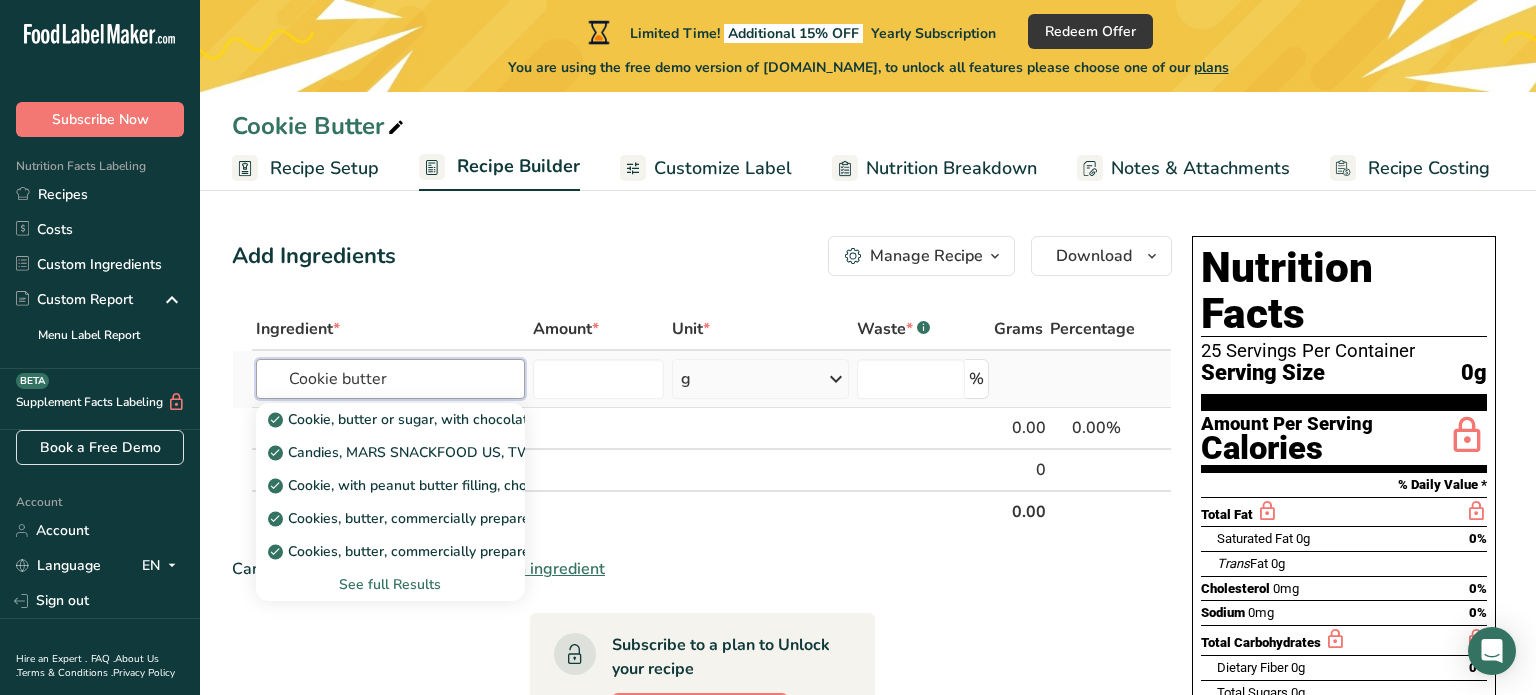 type on "Cookie butter" 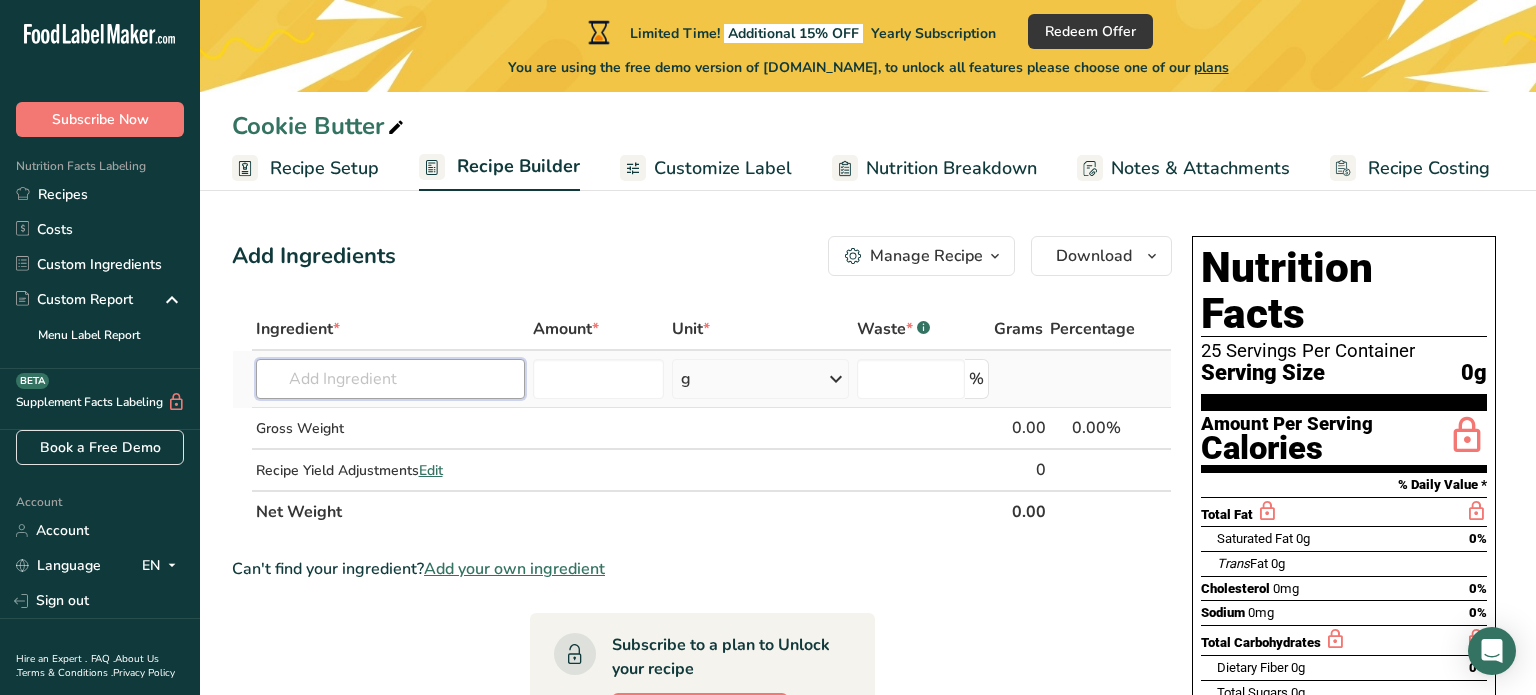 click at bounding box center (391, 379) 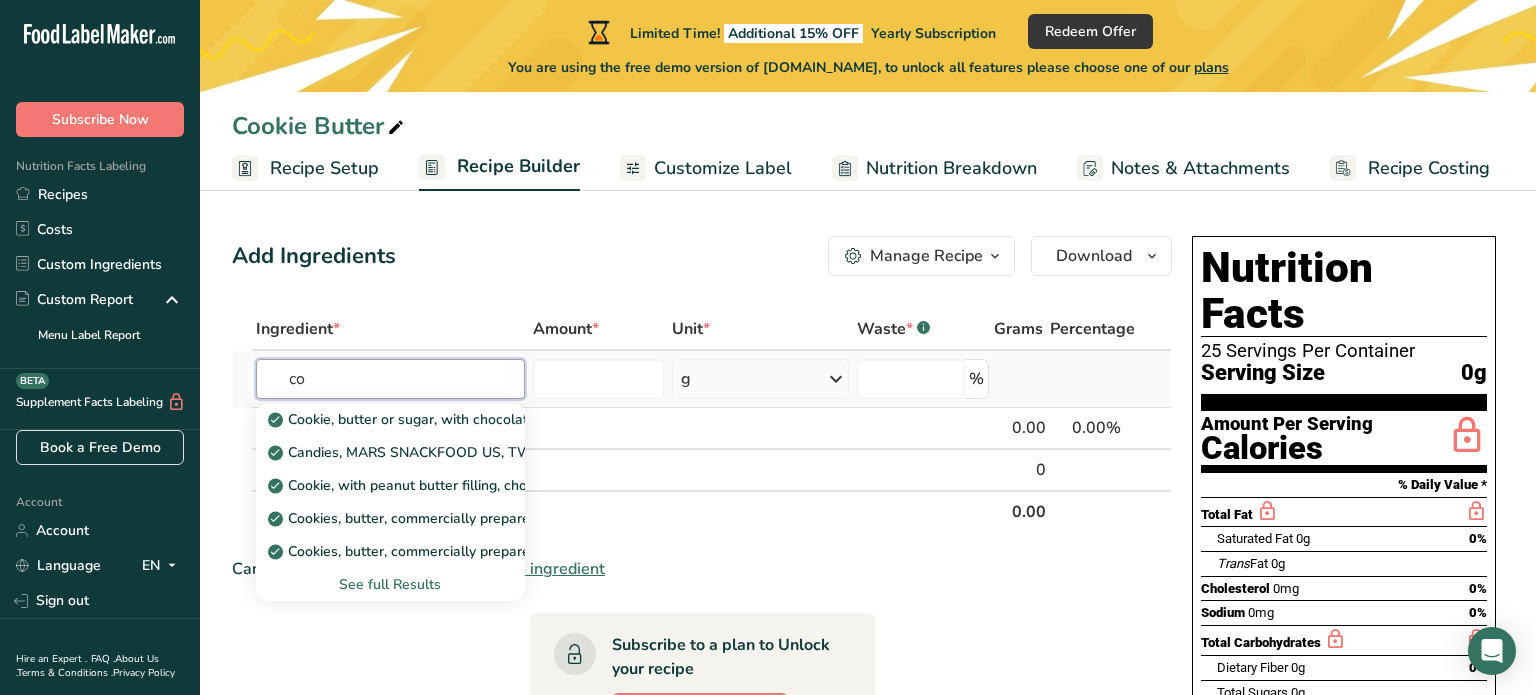 type on "c" 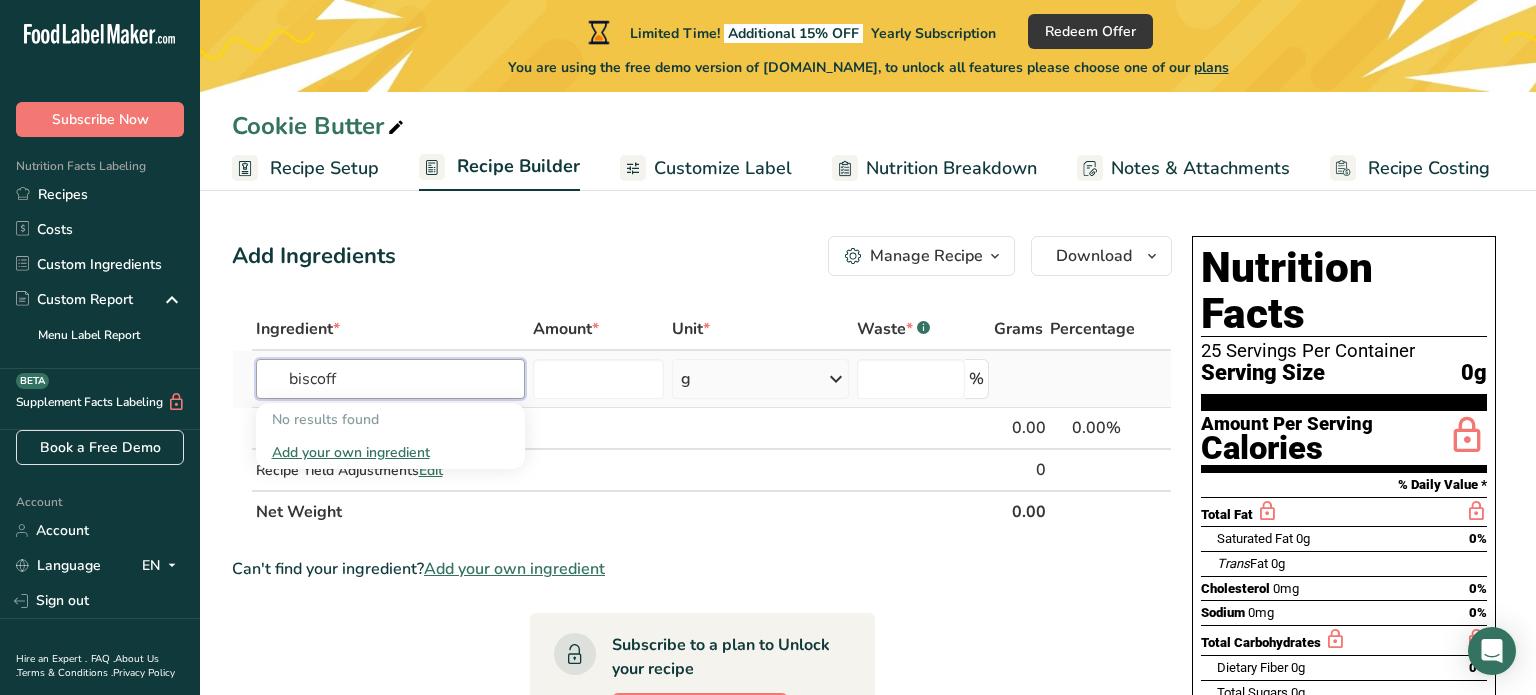 type on "biscoff" 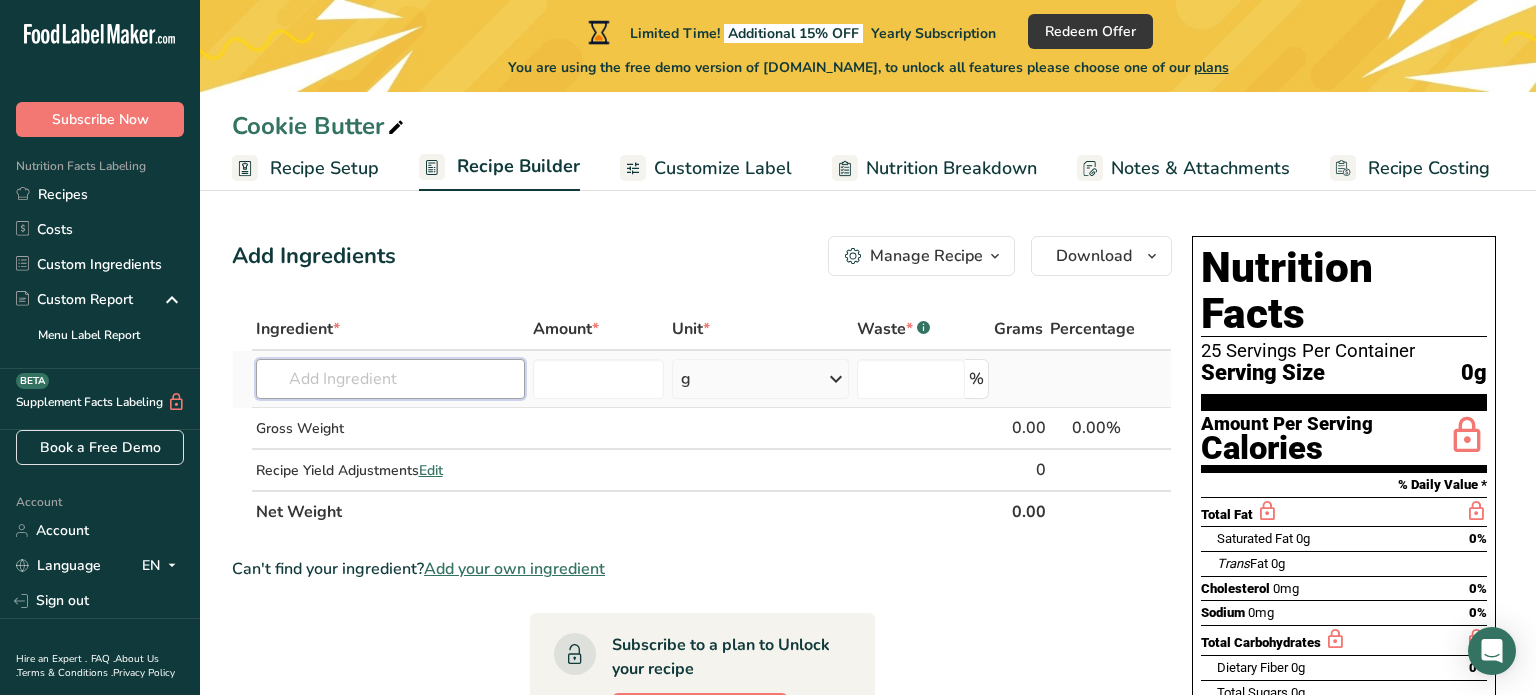 click at bounding box center [391, 379] 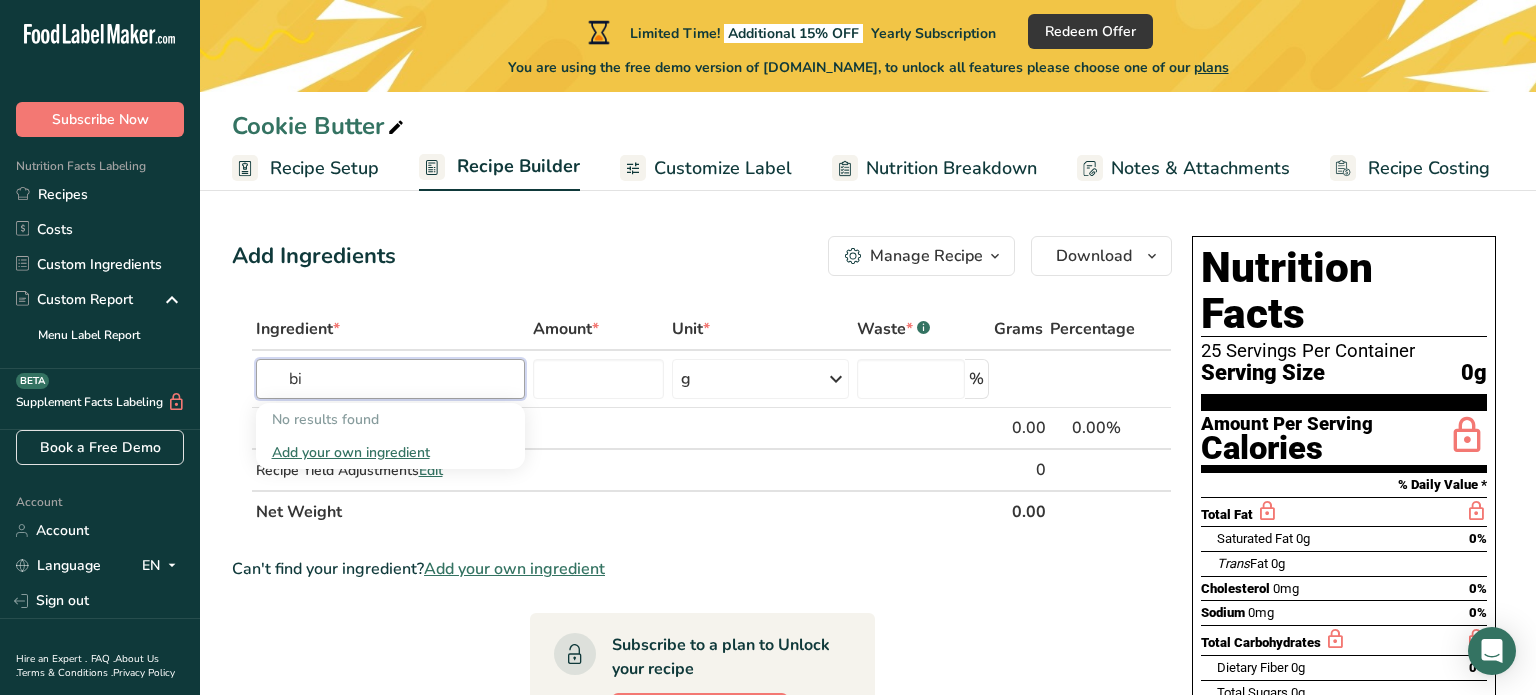 type on "b" 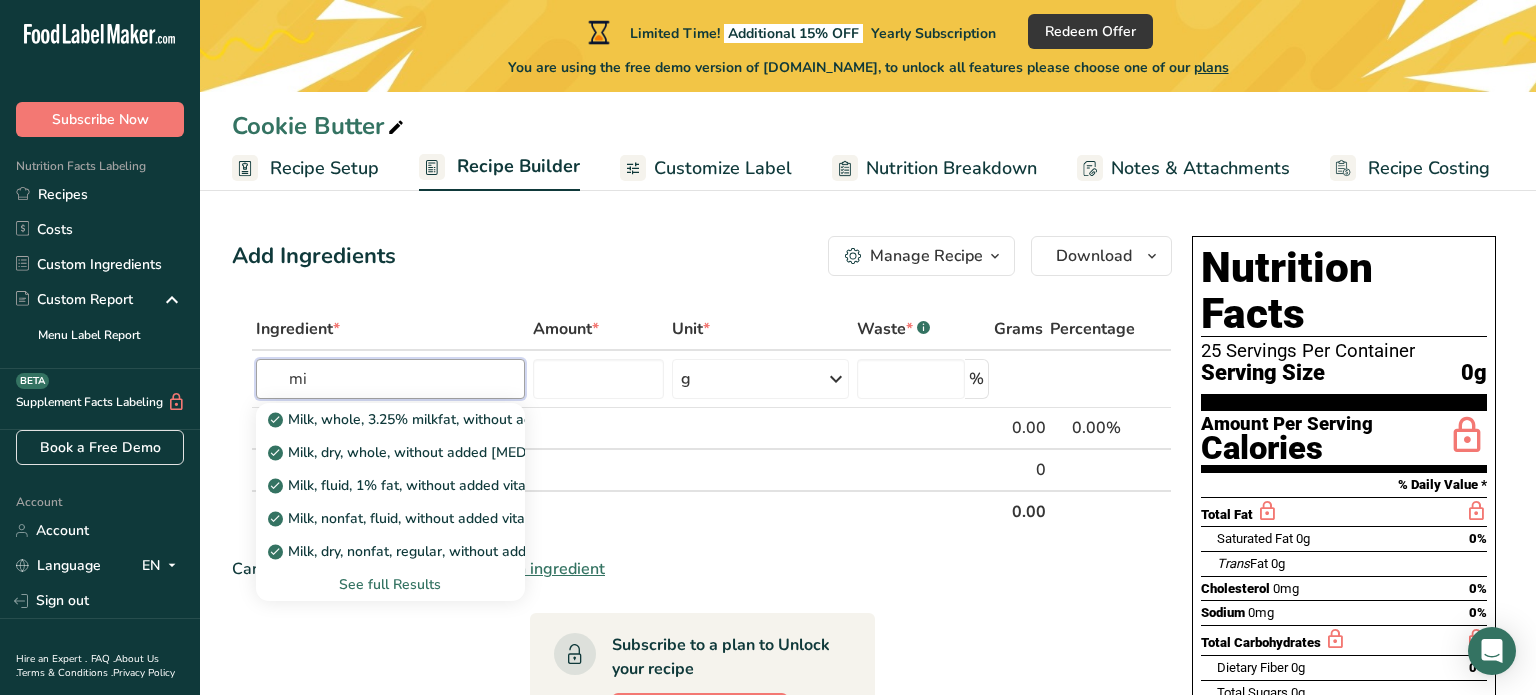 type on "m" 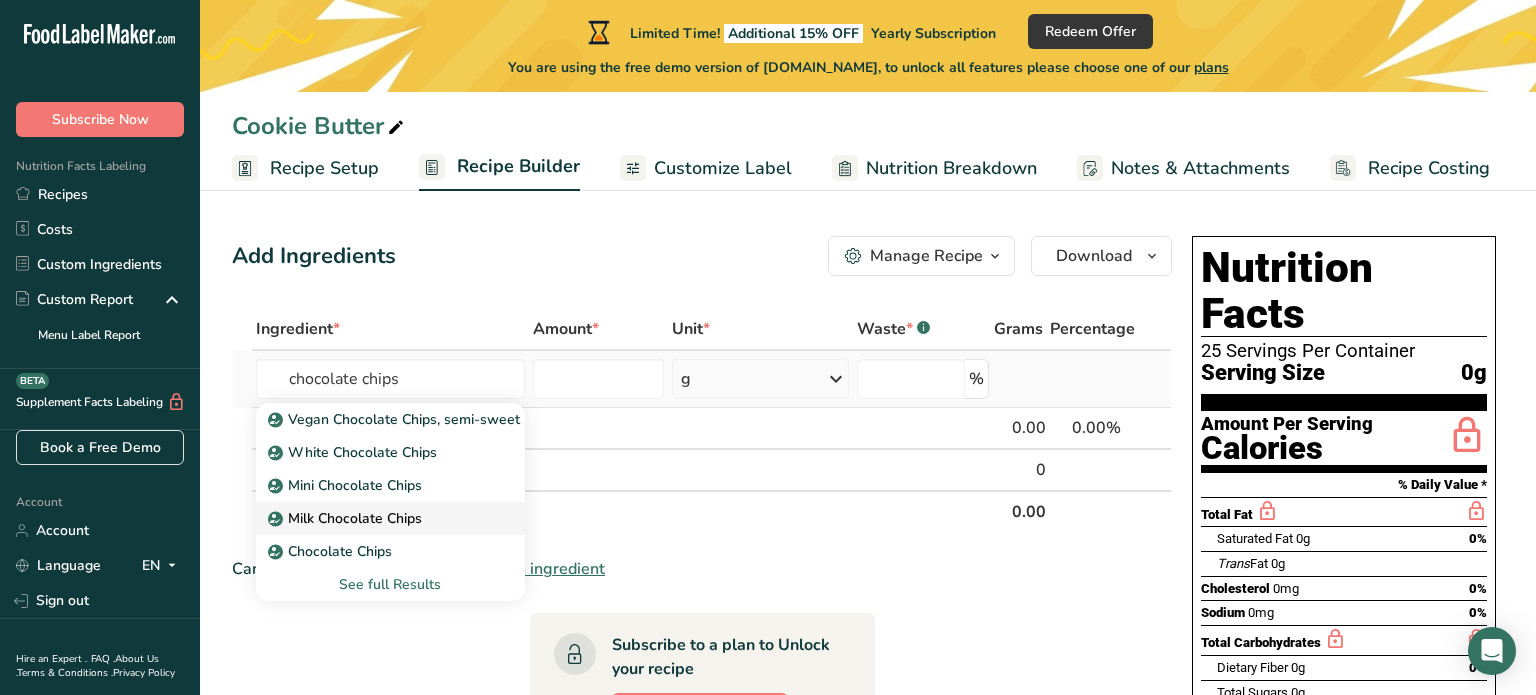 click on "Milk Chocolate Chips" at bounding box center [347, 518] 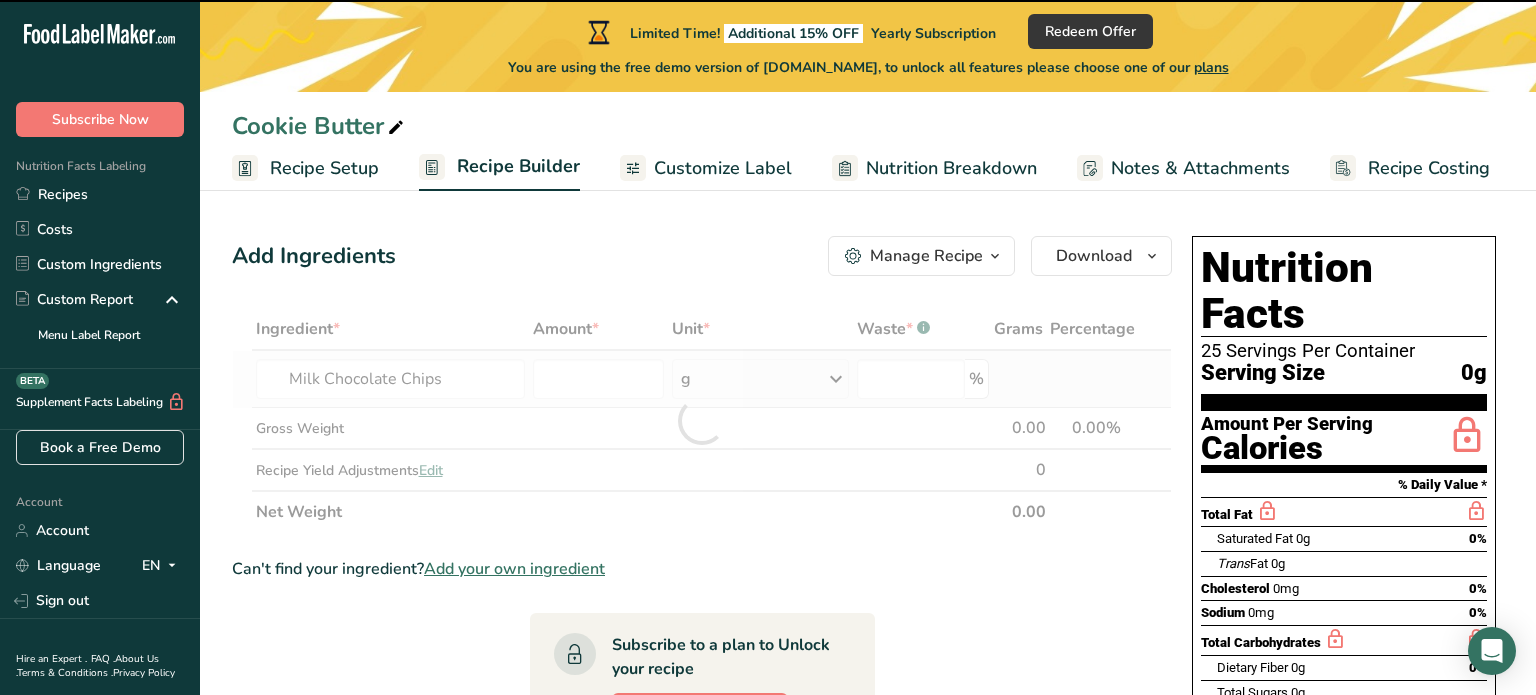 click at bounding box center [702, 420] 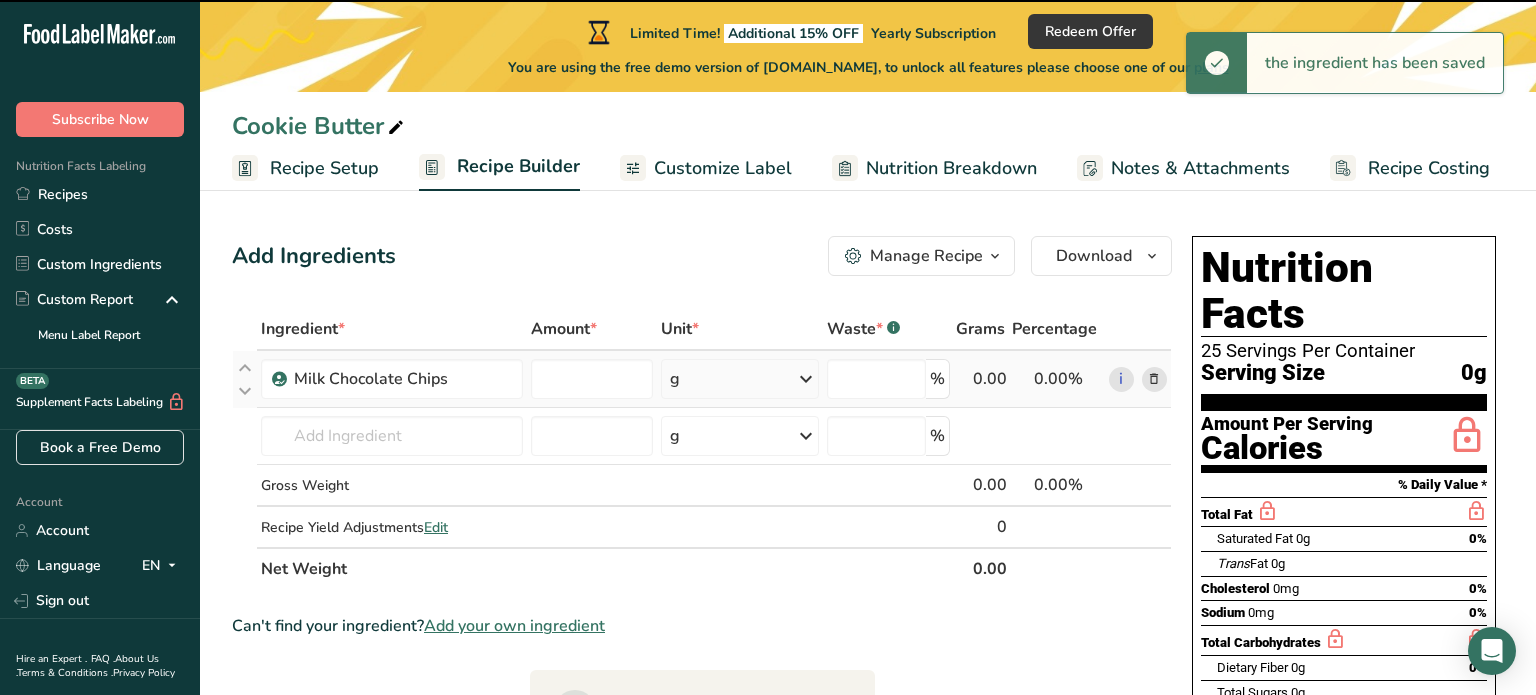 type on "0" 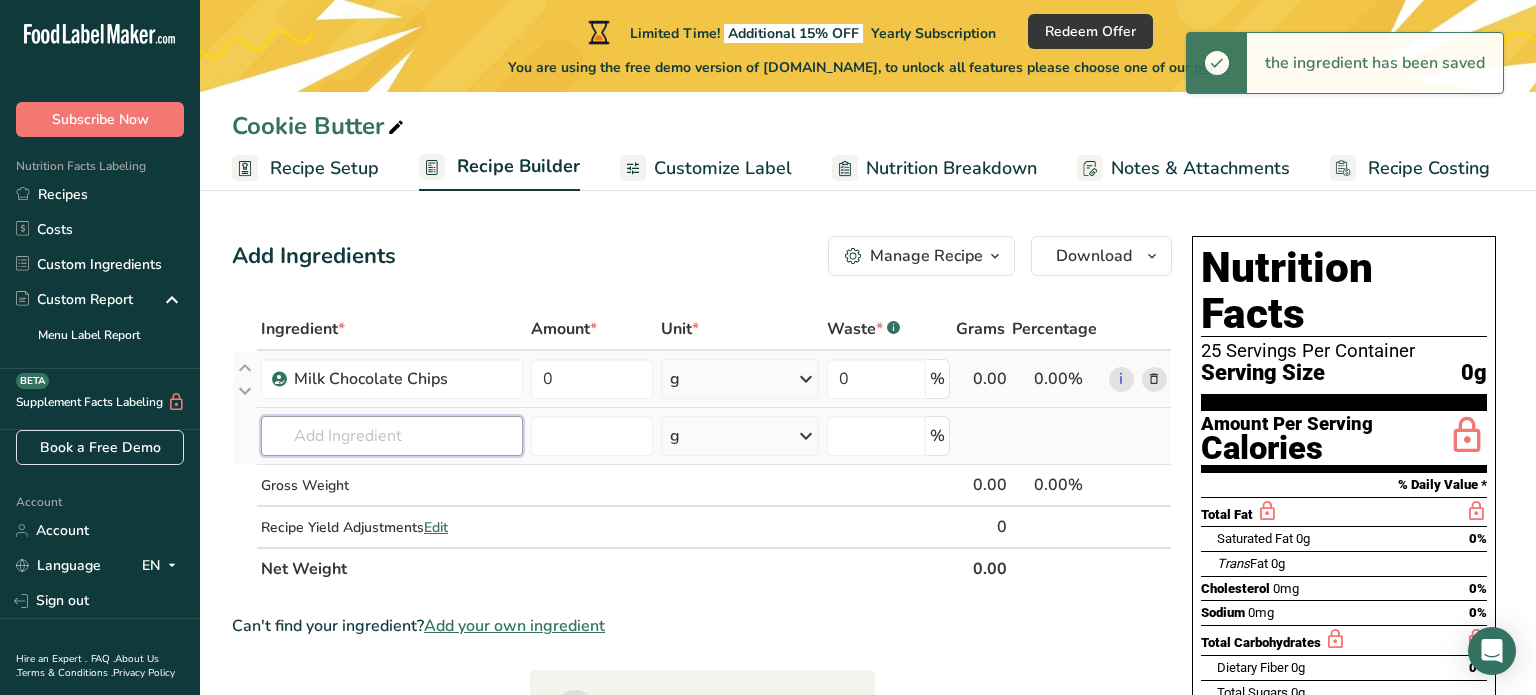 click at bounding box center [392, 436] 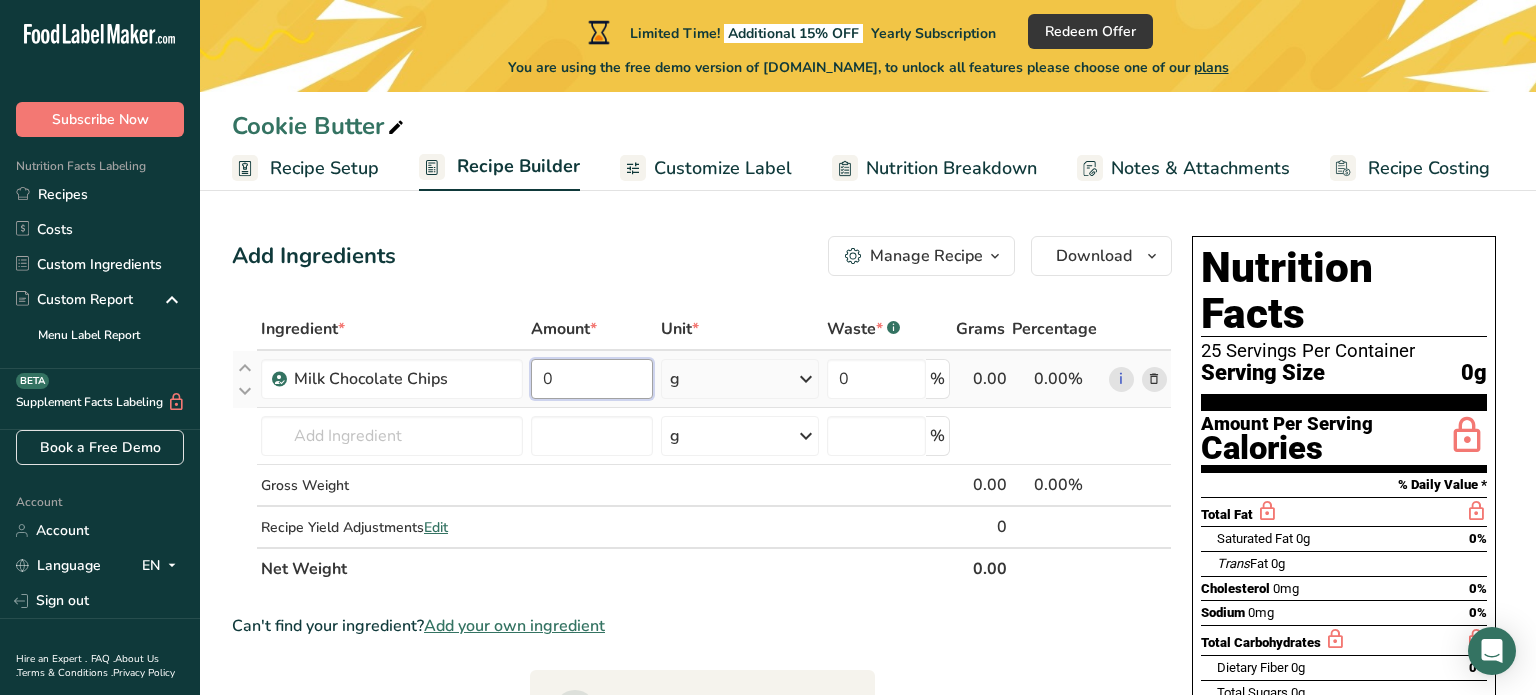 click on "0" at bounding box center (592, 379) 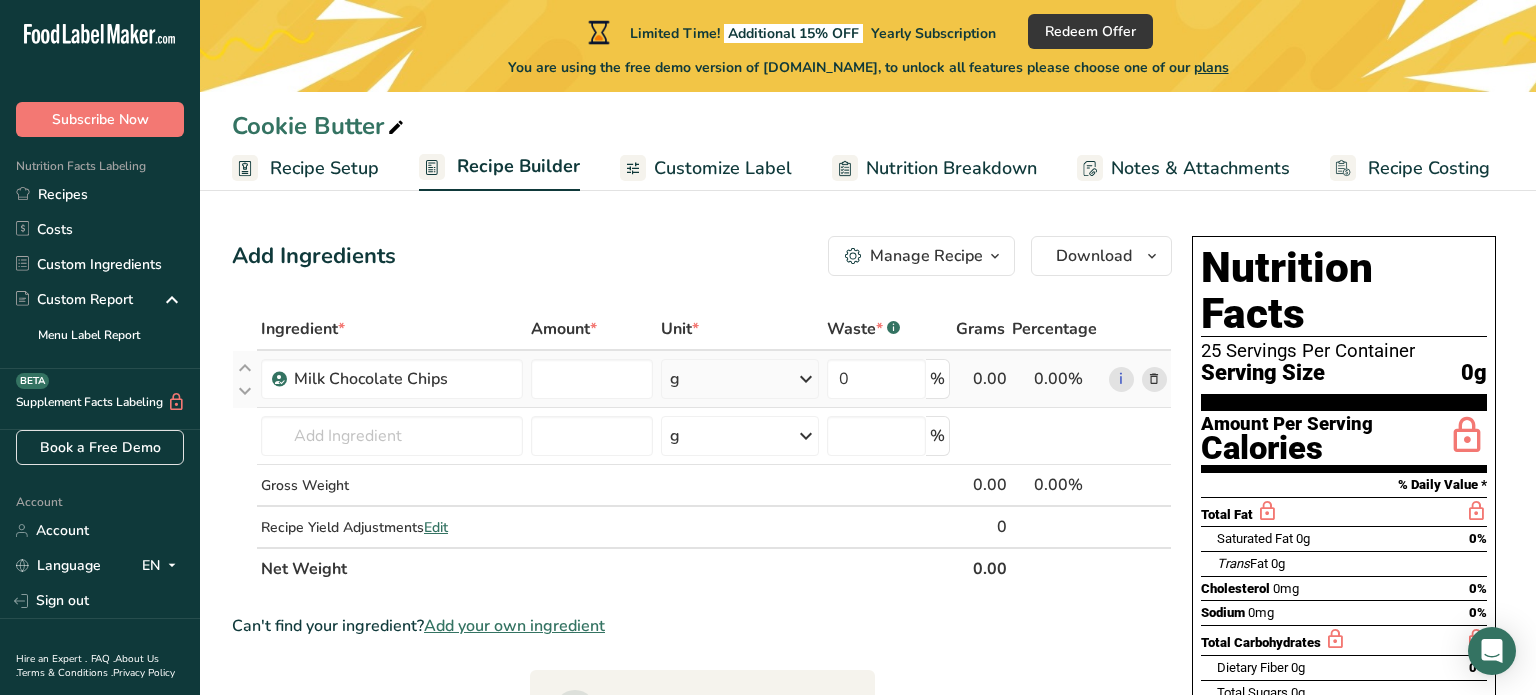 click on "Ingredient *
Amount *
Unit *
Waste *   .a-a{fill:#347362;}.b-a{fill:#fff;}          Grams
Percentage
Milk Chocolate Chips
g
Weight Units
g
kg
mg
See more
Volume Units
l
Volume units require a density conversion. If you know your ingredient's density enter it below. Otherwise, click on "RIA" our AI Regulatory bot - she will be able to help you
lb/ft3
g/cm3
Confirm
mL
Volume units require a density conversion. If you know your ingredient's density enter it below. Otherwise, click on "RIA" our AI Regulatory bot - she will be able to help you
lb/ft3" at bounding box center (702, 449) 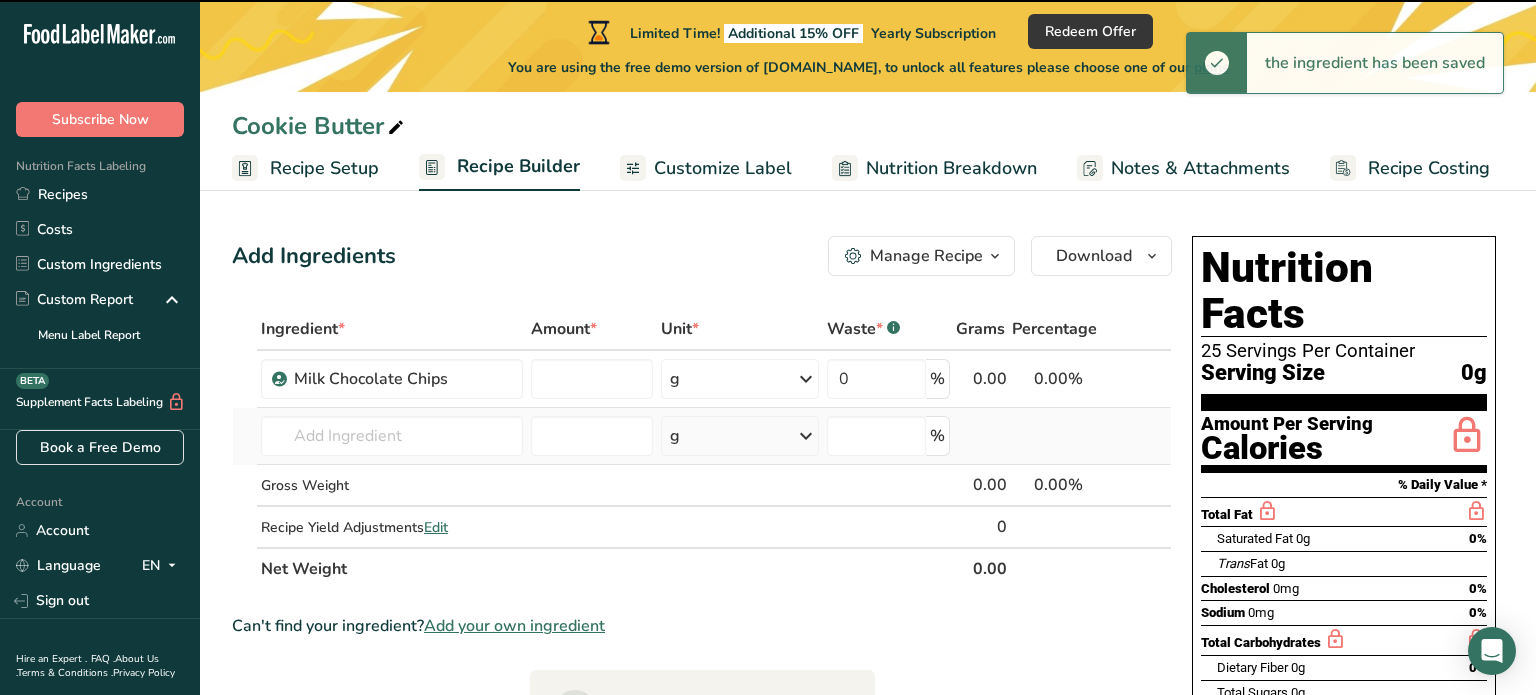 type on "0" 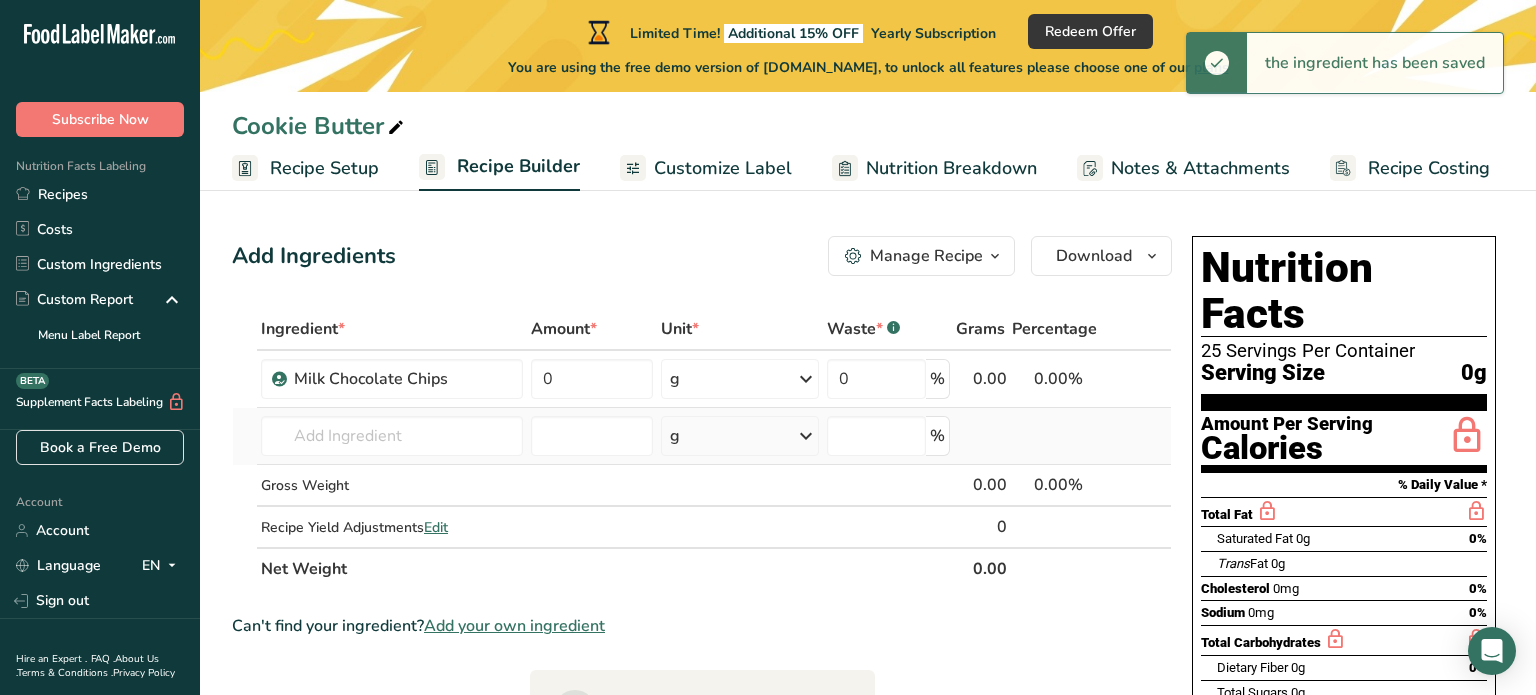 click on "g" at bounding box center [740, 436] 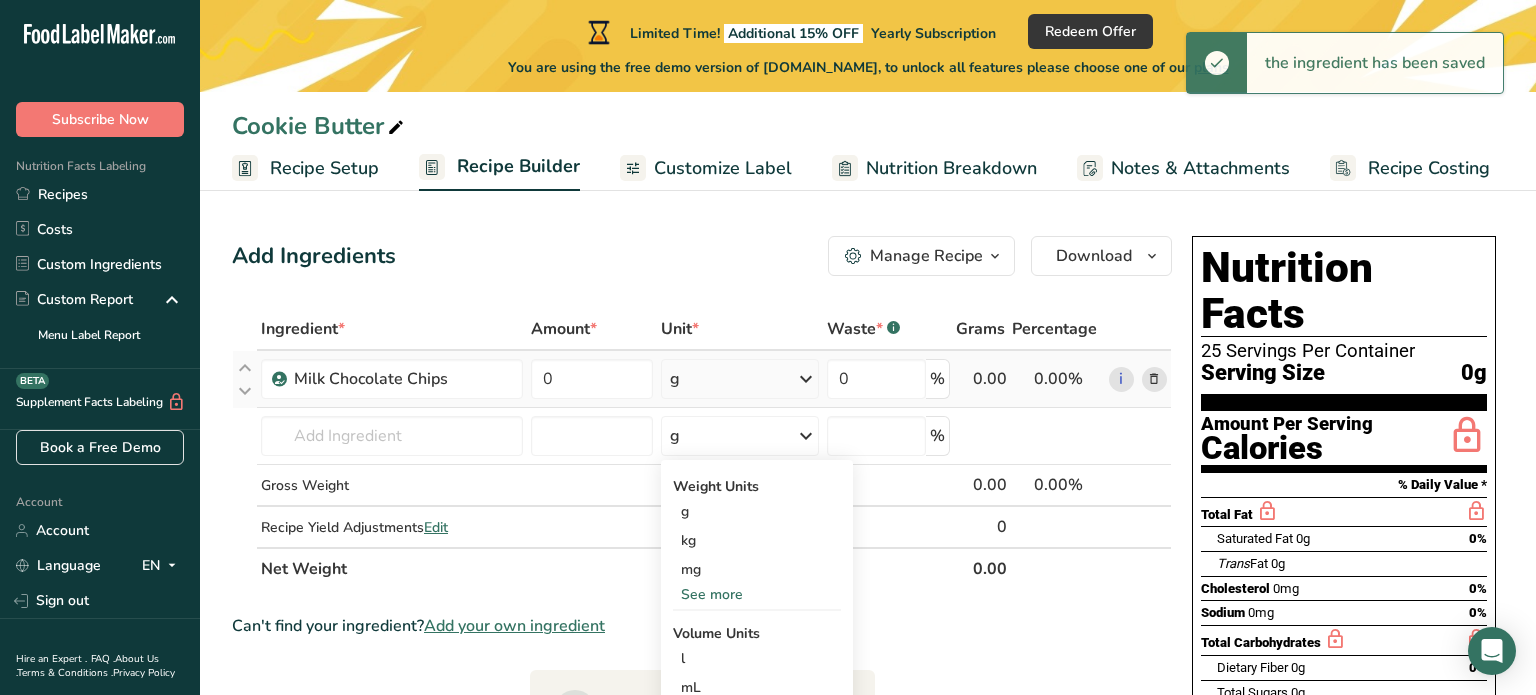 click on "g" at bounding box center (740, 379) 